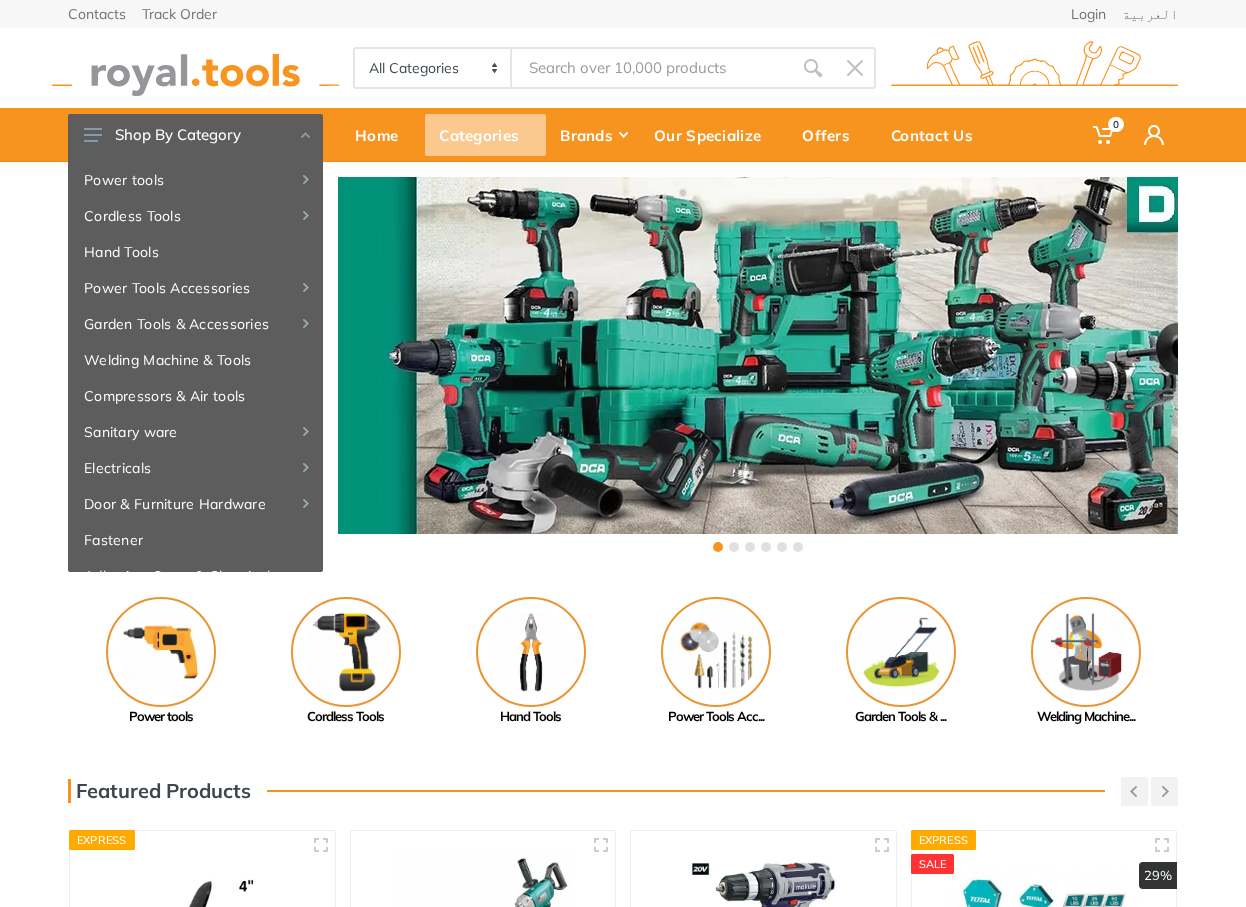 scroll, scrollTop: 0, scrollLeft: 0, axis: both 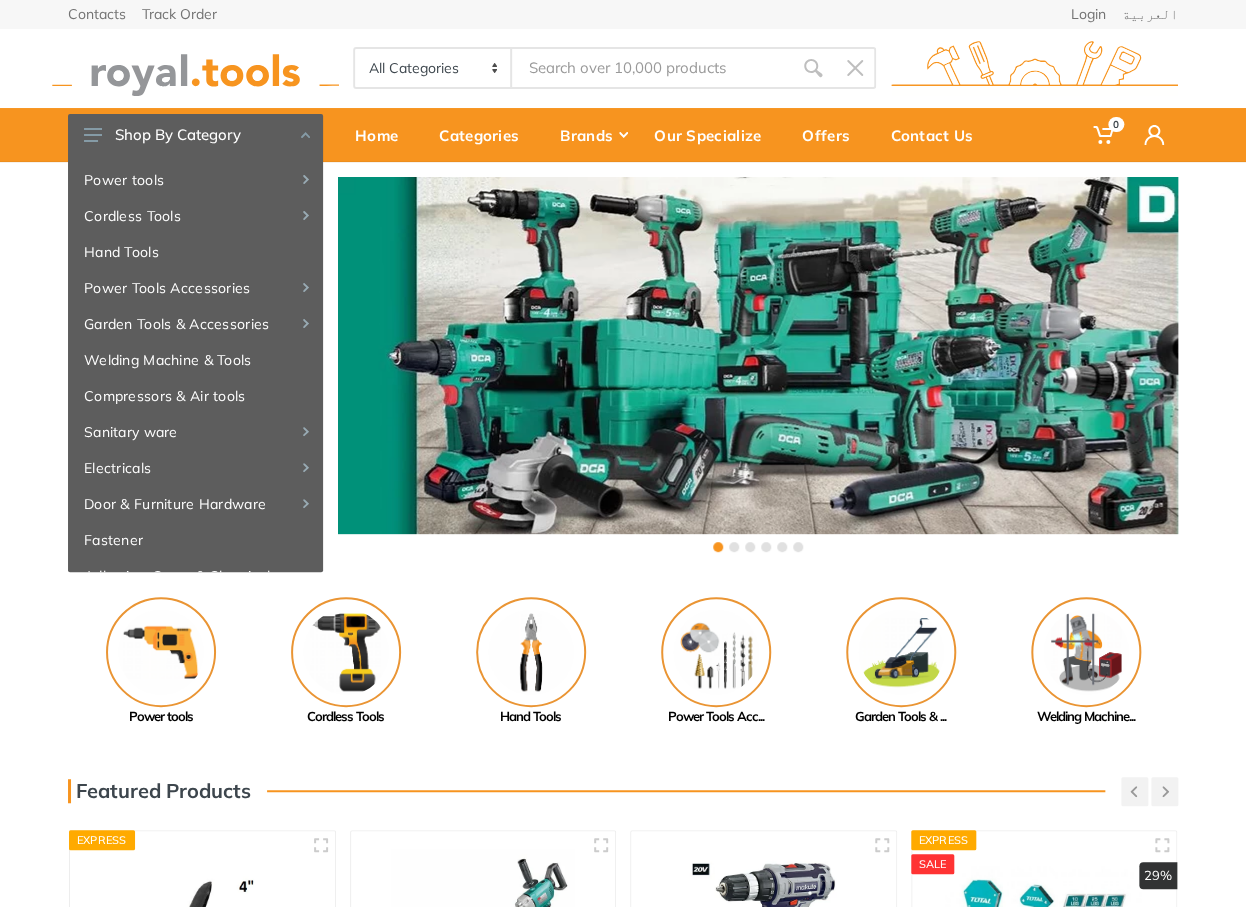 click at bounding box center (652, 68) 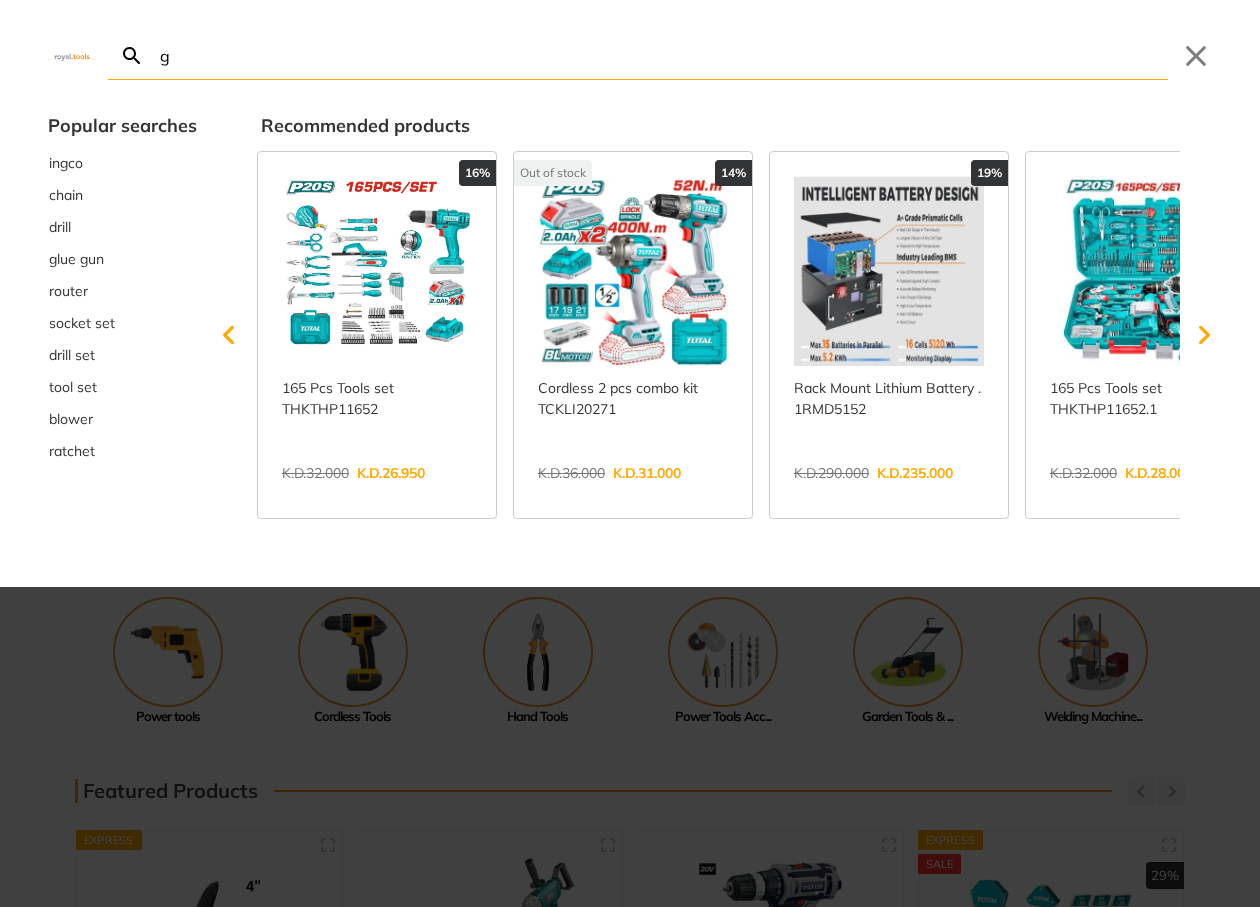 type on "ge" 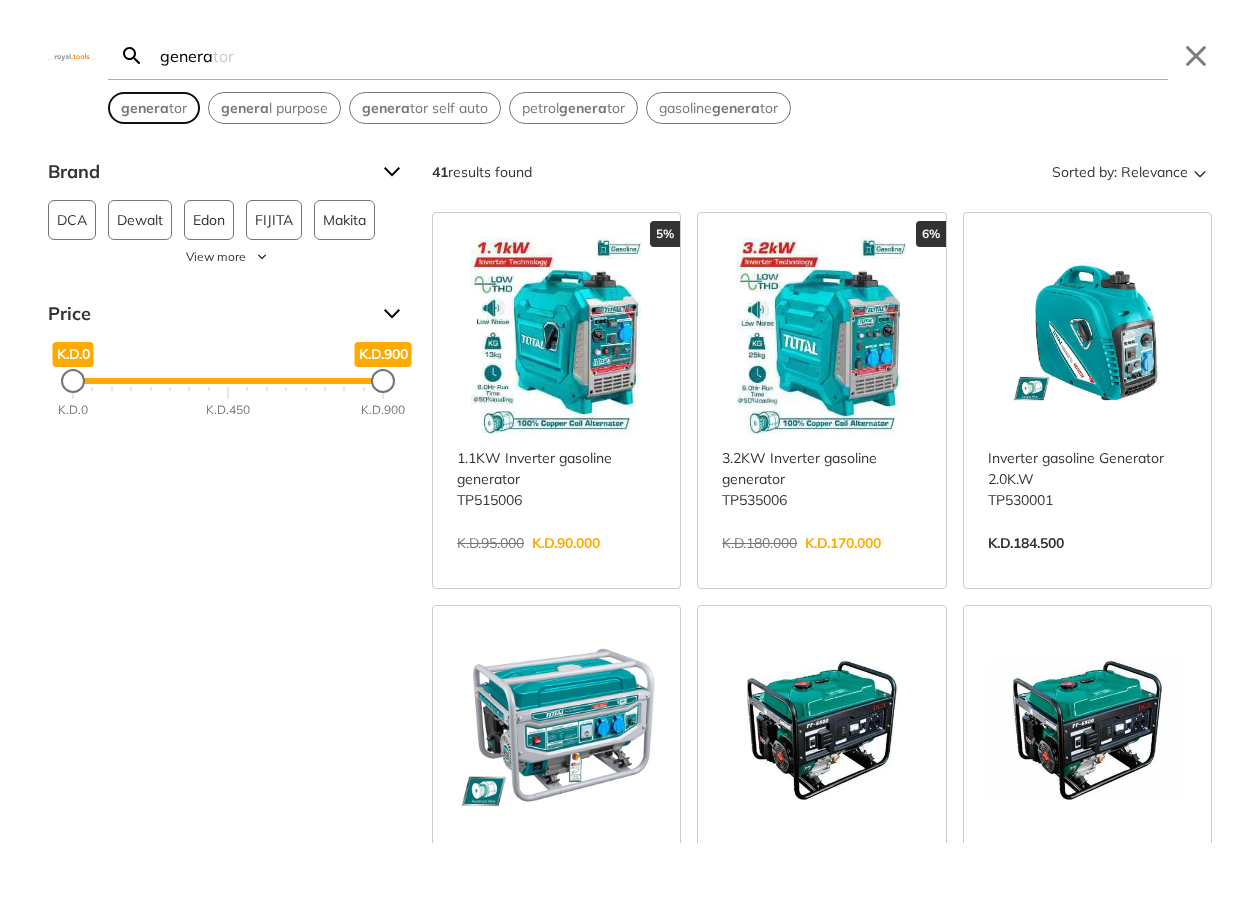 click on "genera" at bounding box center [145, 108] 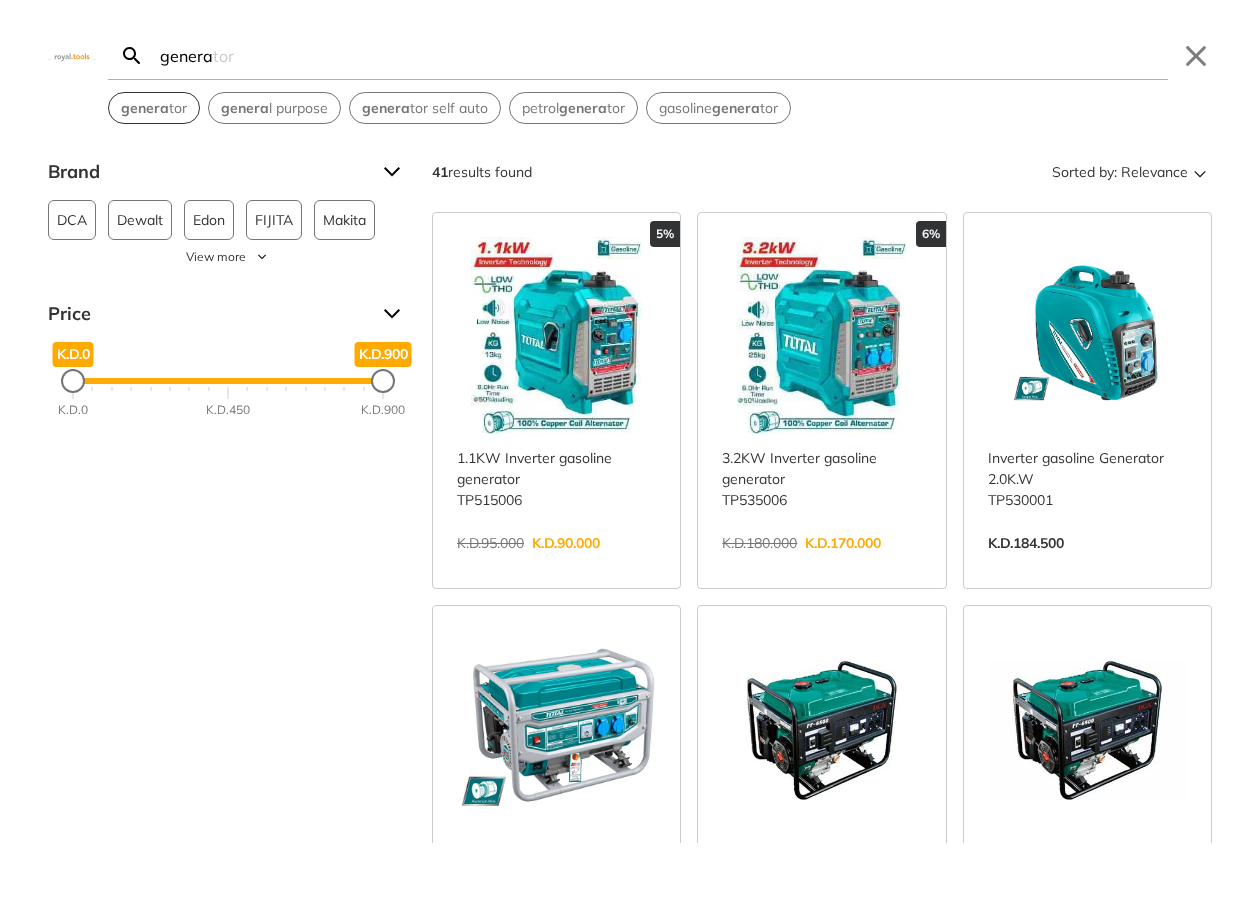 type on "generator" 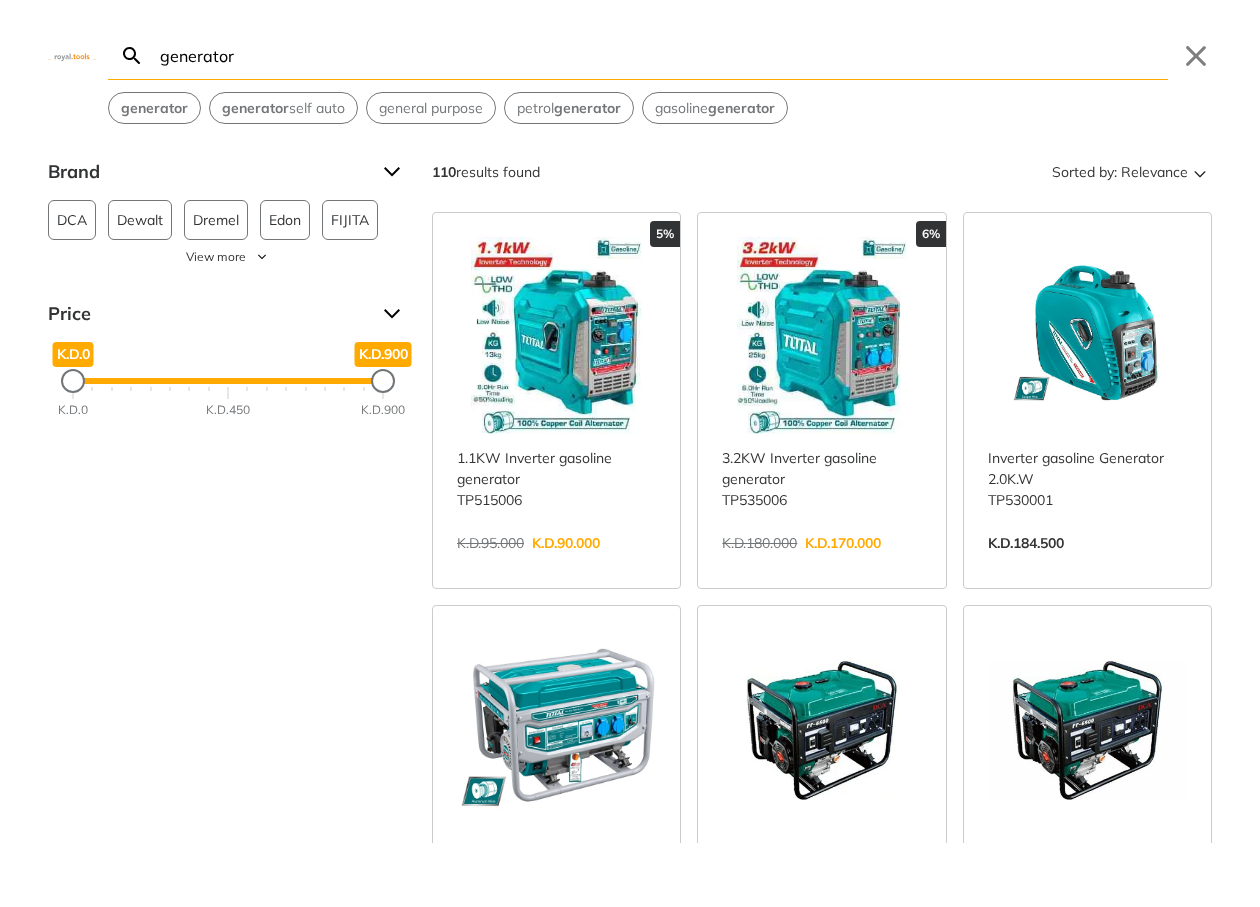click on "View more →" at bounding box center (1087, 564) 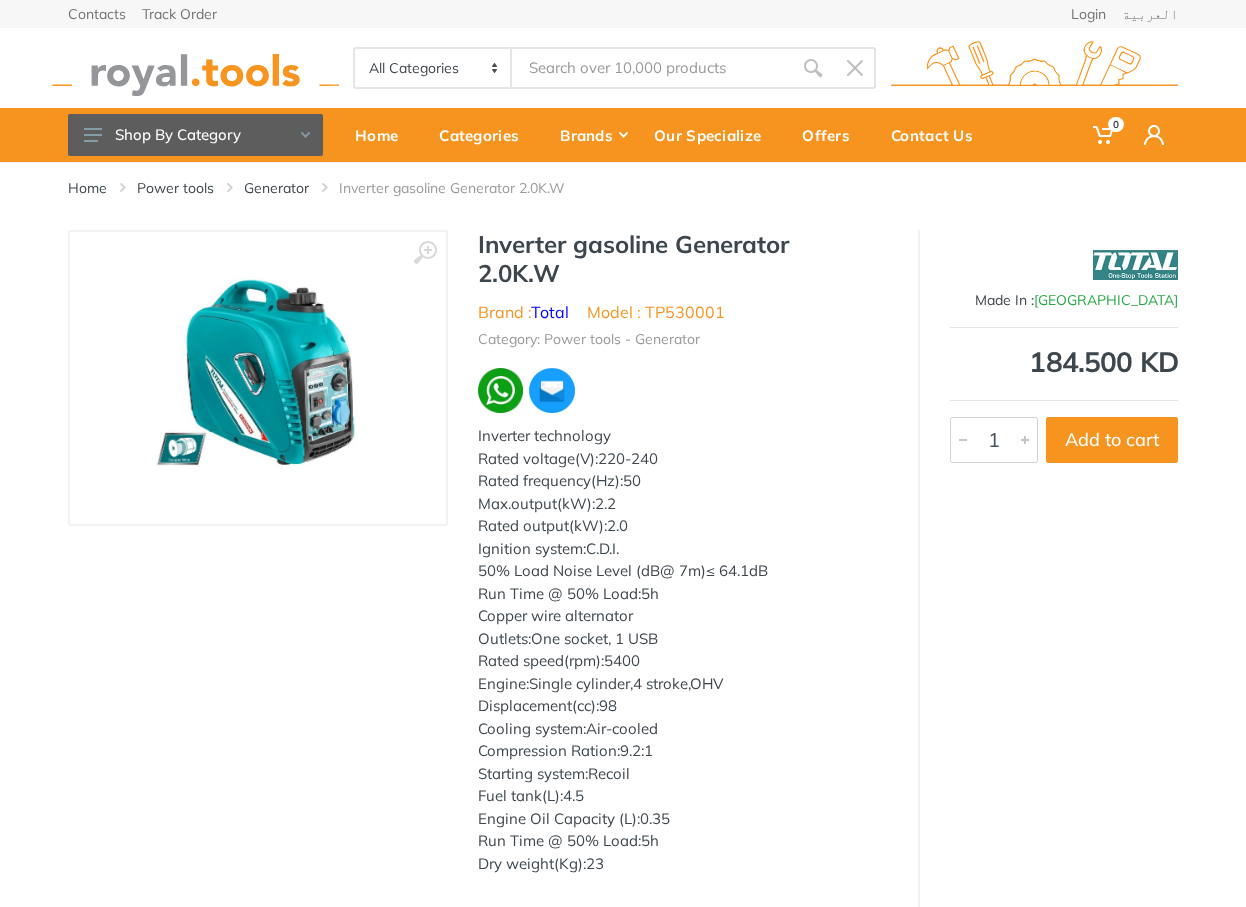 scroll, scrollTop: 0, scrollLeft: 0, axis: both 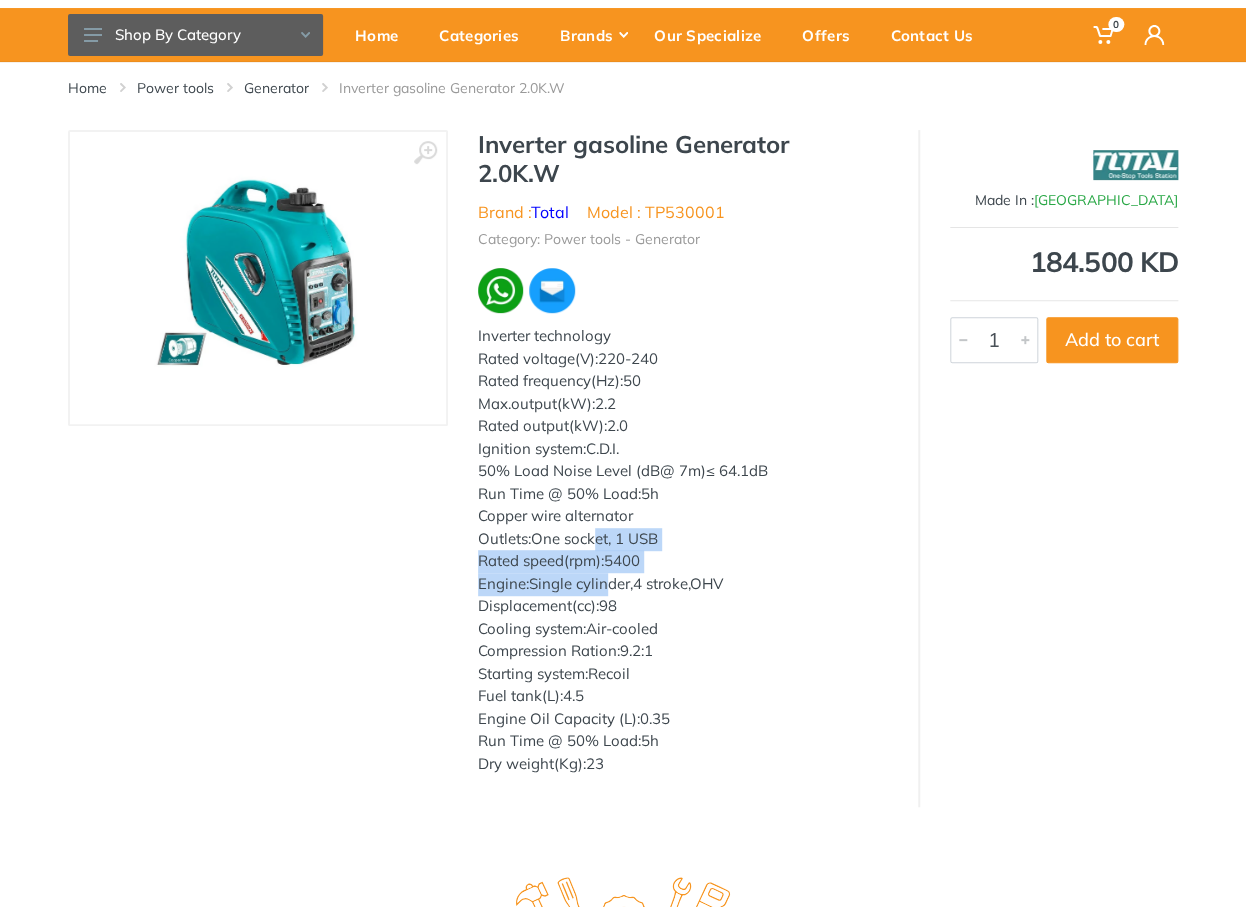 drag, startPoint x: 608, startPoint y: 594, endPoint x: 583, endPoint y: 471, distance: 125.51494 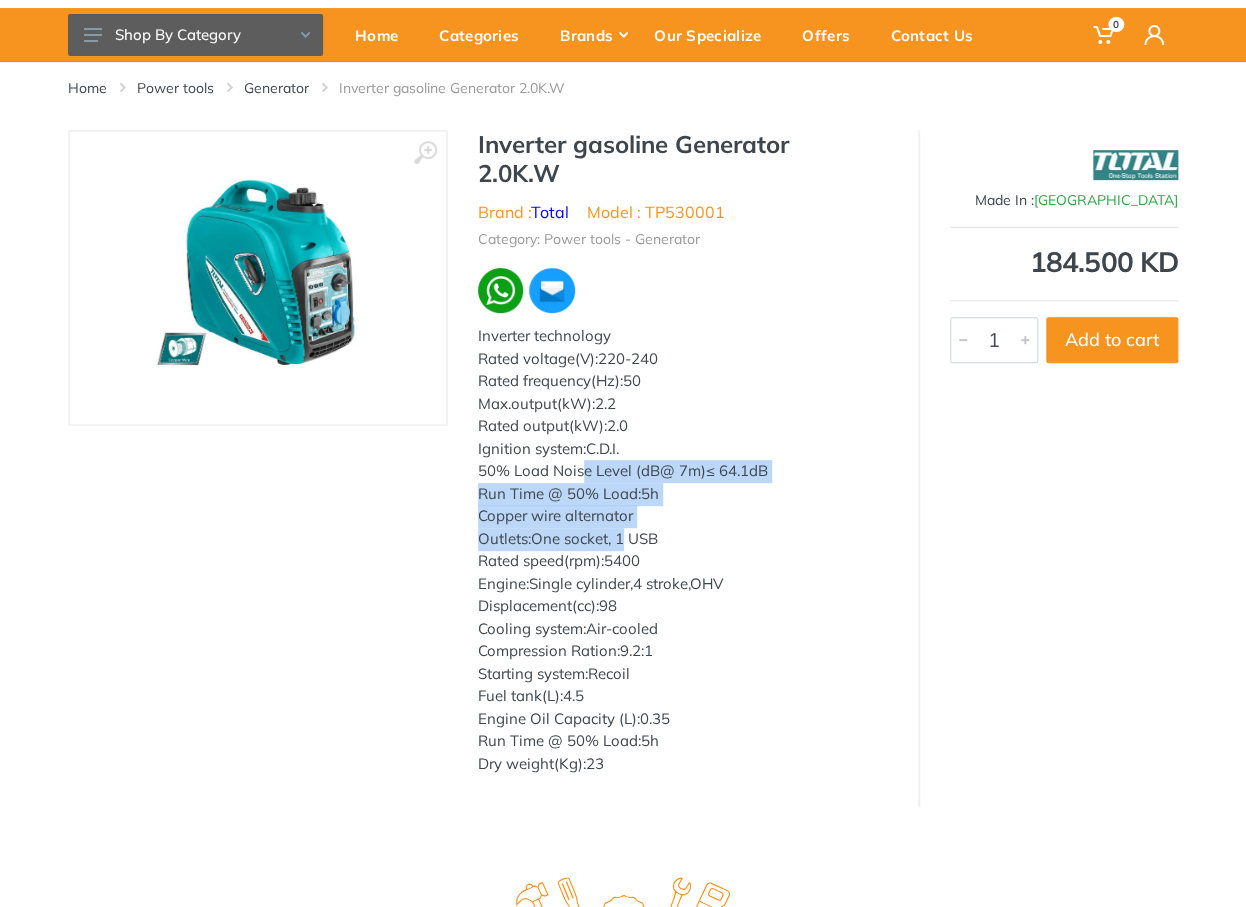 drag, startPoint x: 583, startPoint y: 471, endPoint x: 632, endPoint y: 547, distance: 90.426765 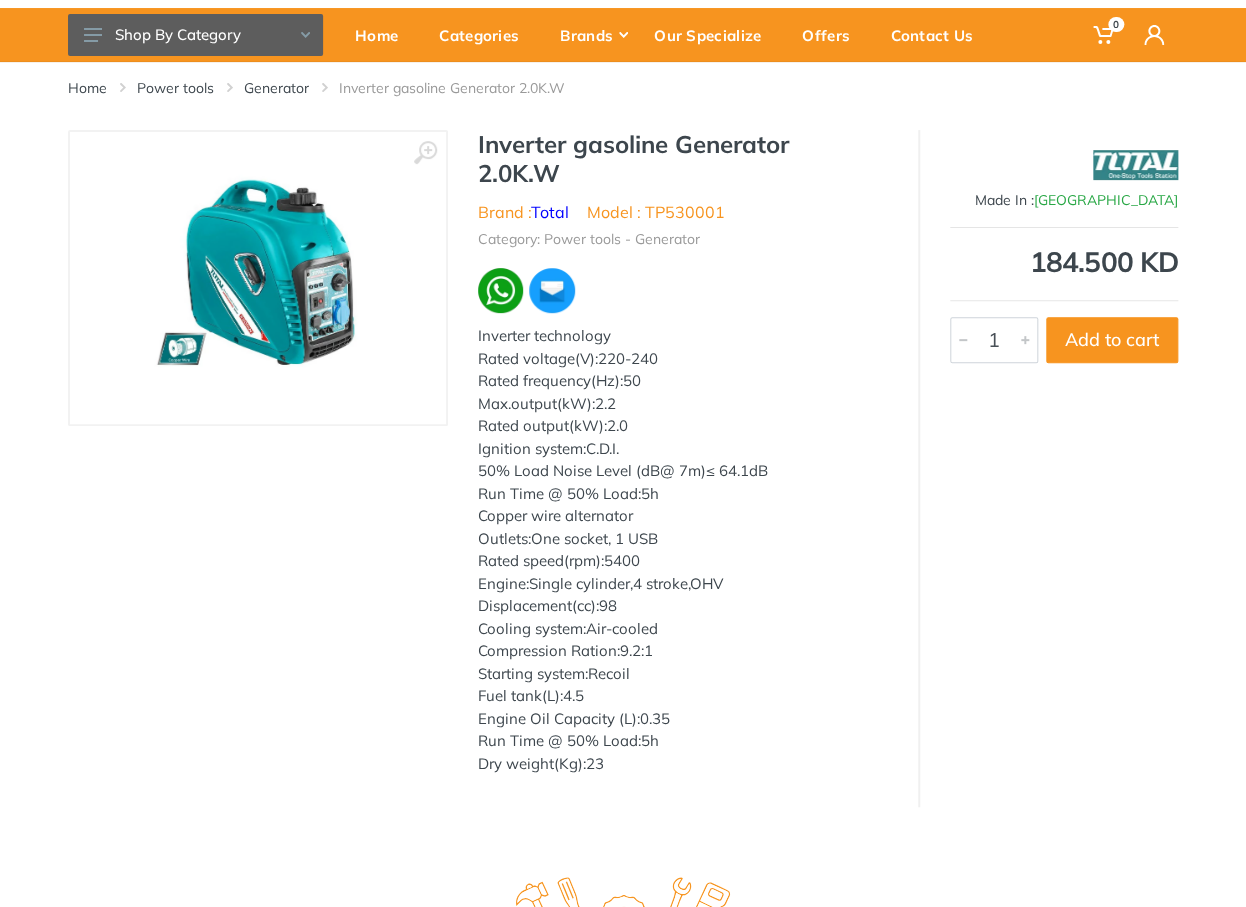 click on "Displacement(cc):98" at bounding box center (683, 606) 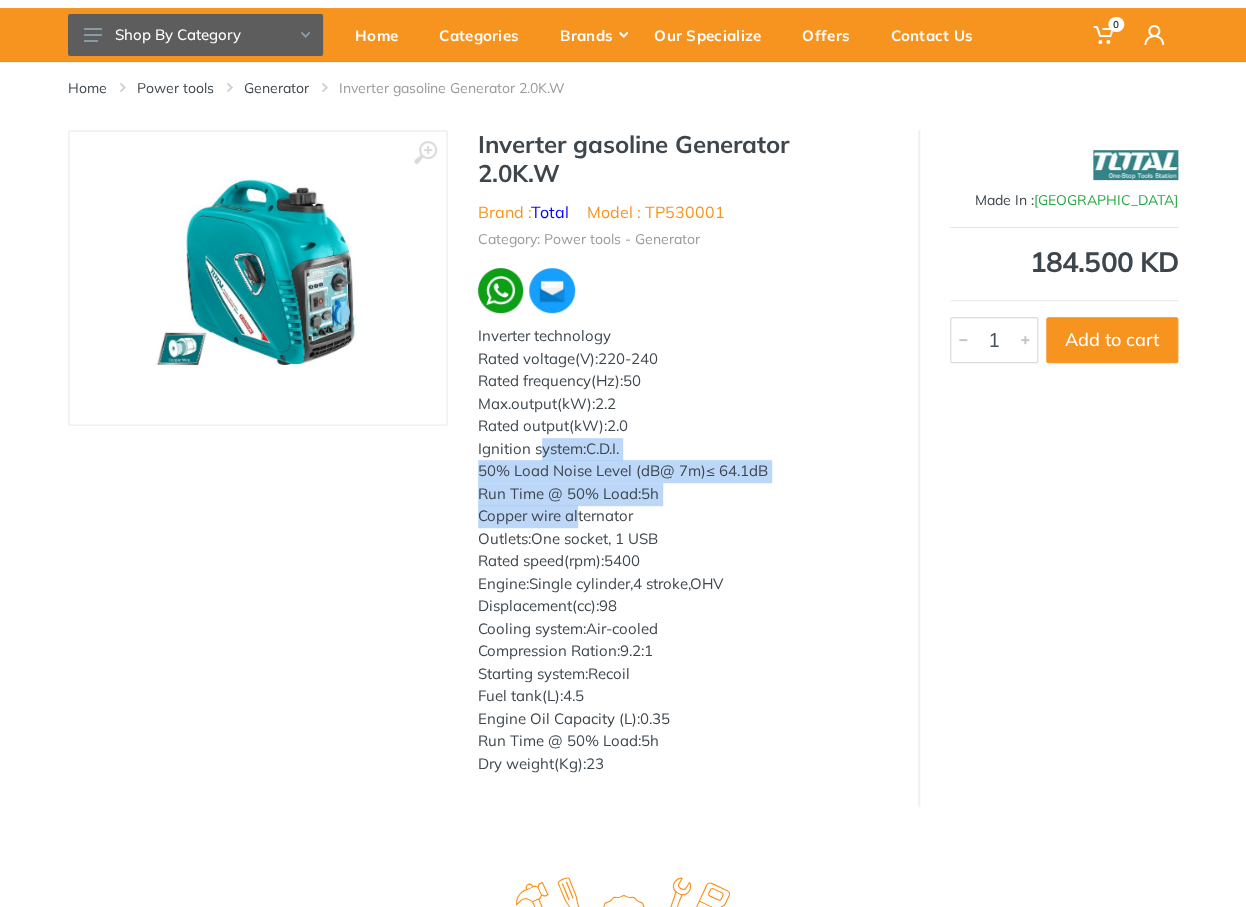 drag, startPoint x: 542, startPoint y: 455, endPoint x: 583, endPoint y: 521, distance: 77.698135 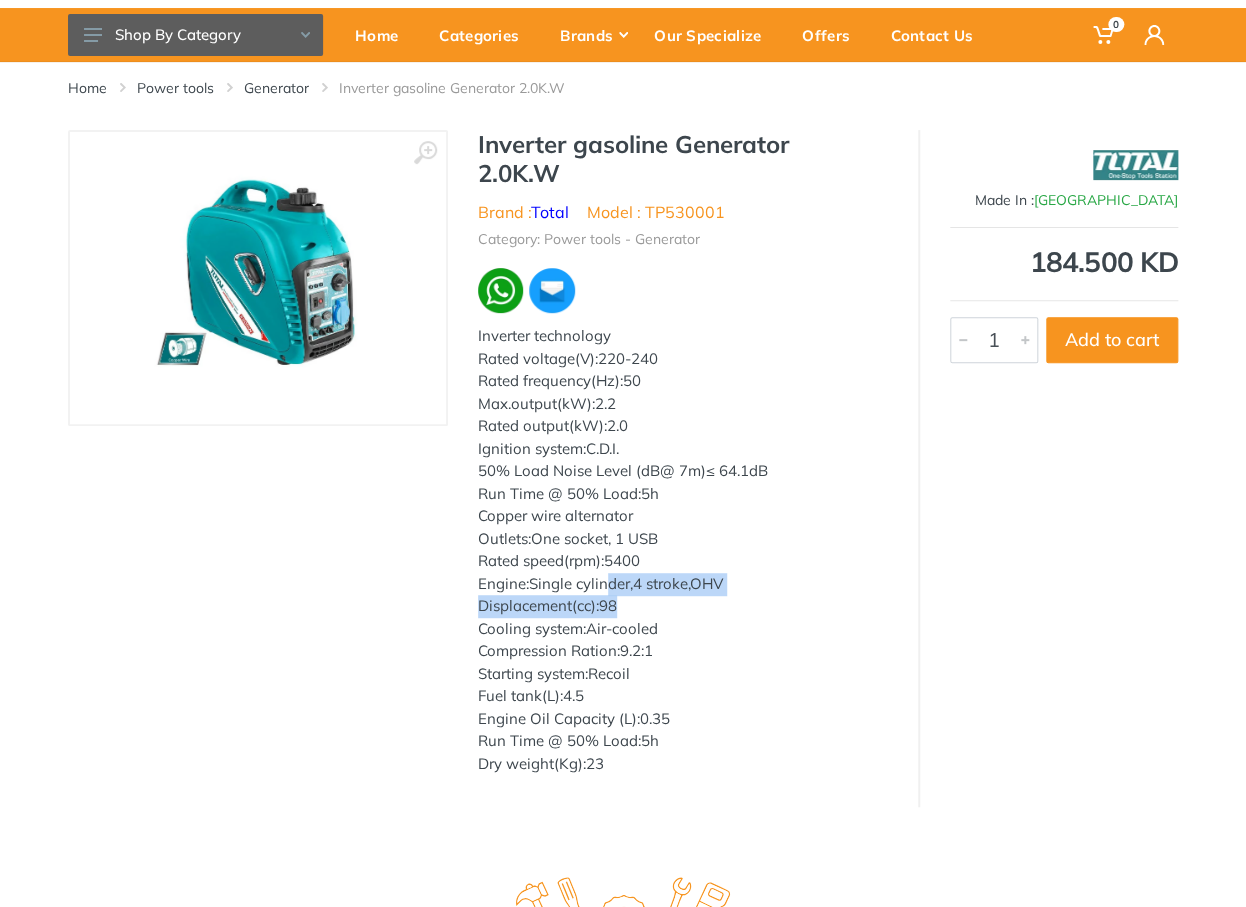 drag, startPoint x: 621, startPoint y: 611, endPoint x: 590, endPoint y: 559, distance: 60.53924 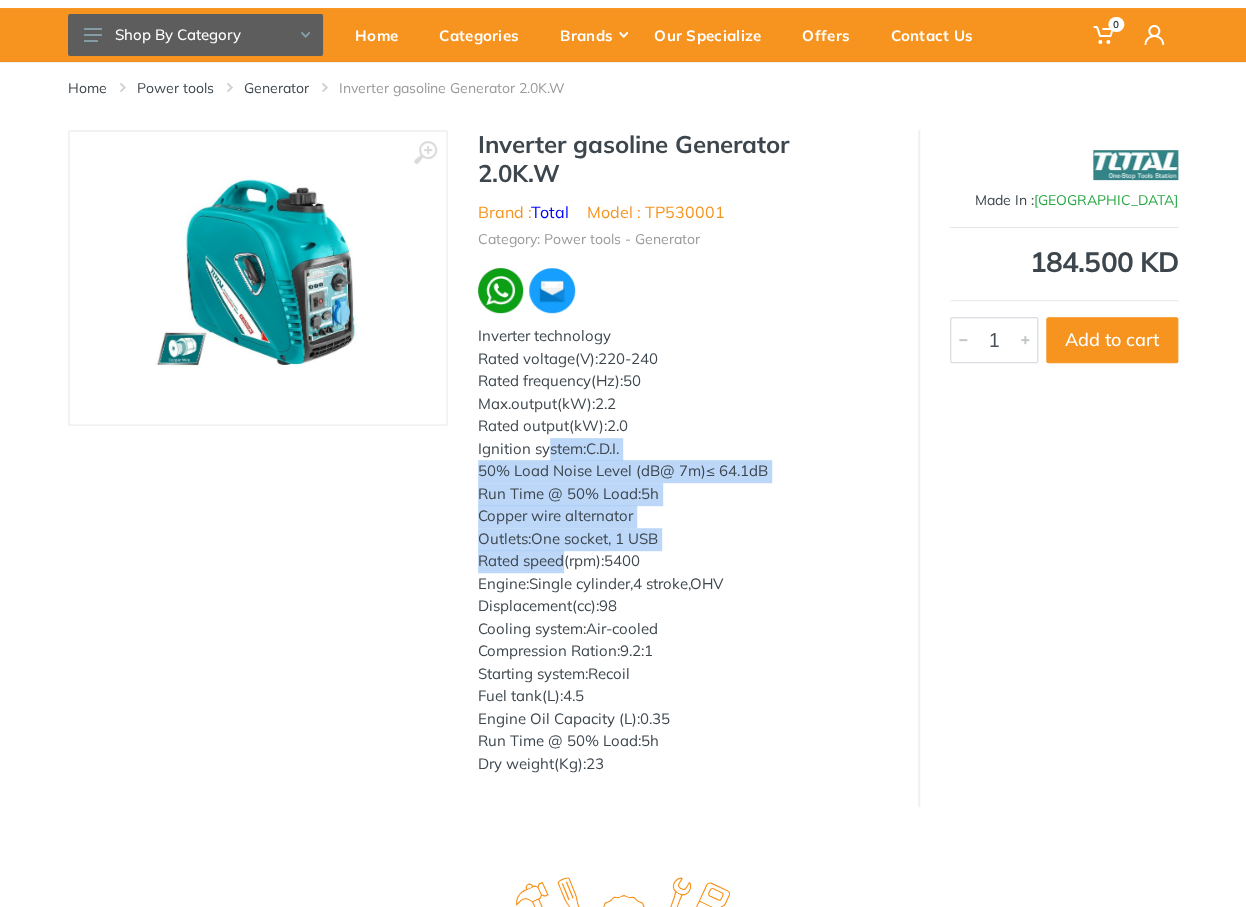 drag, startPoint x: 550, startPoint y: 478, endPoint x: 588, endPoint y: 675, distance: 200.6315 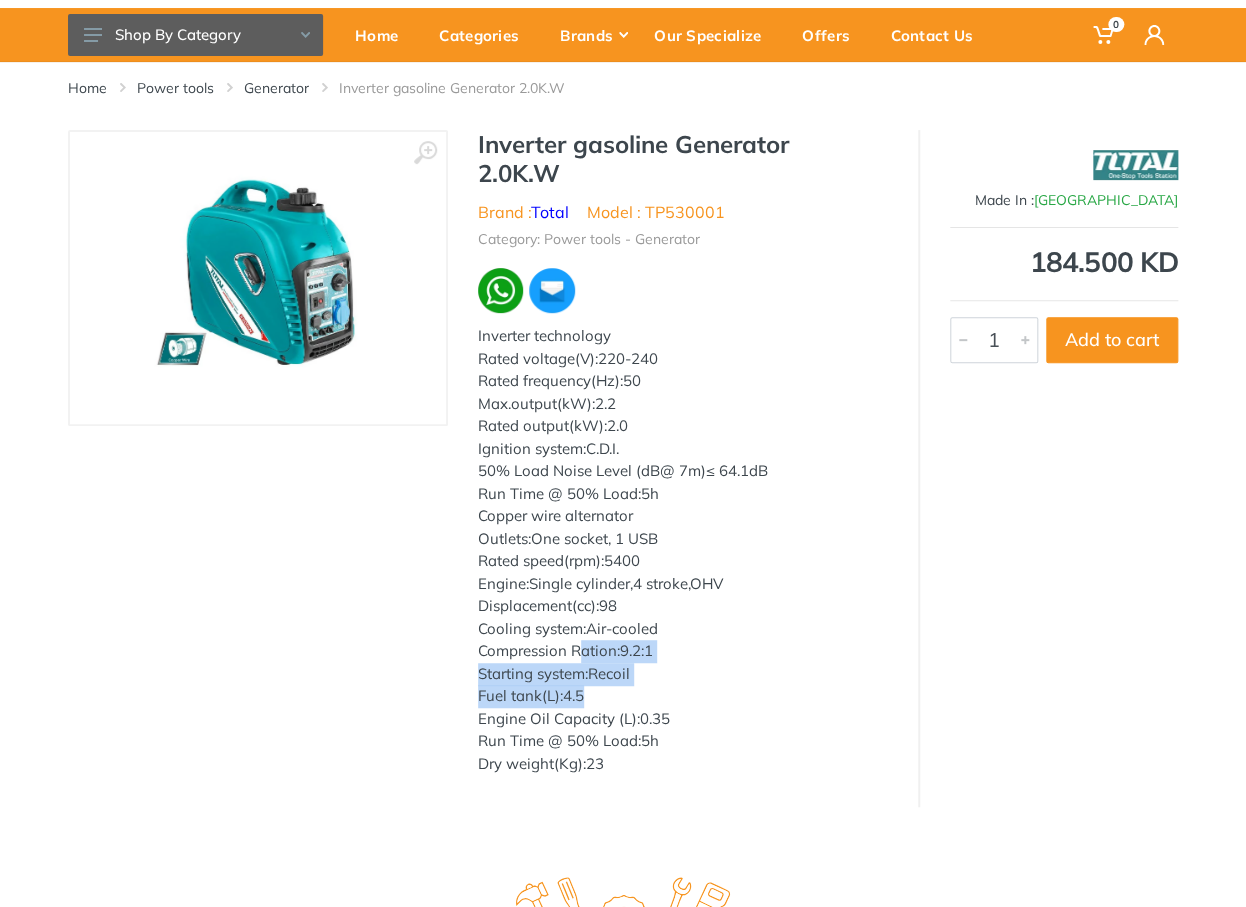 drag, startPoint x: 593, startPoint y: 689, endPoint x: 548, endPoint y: 555, distance: 141.35417 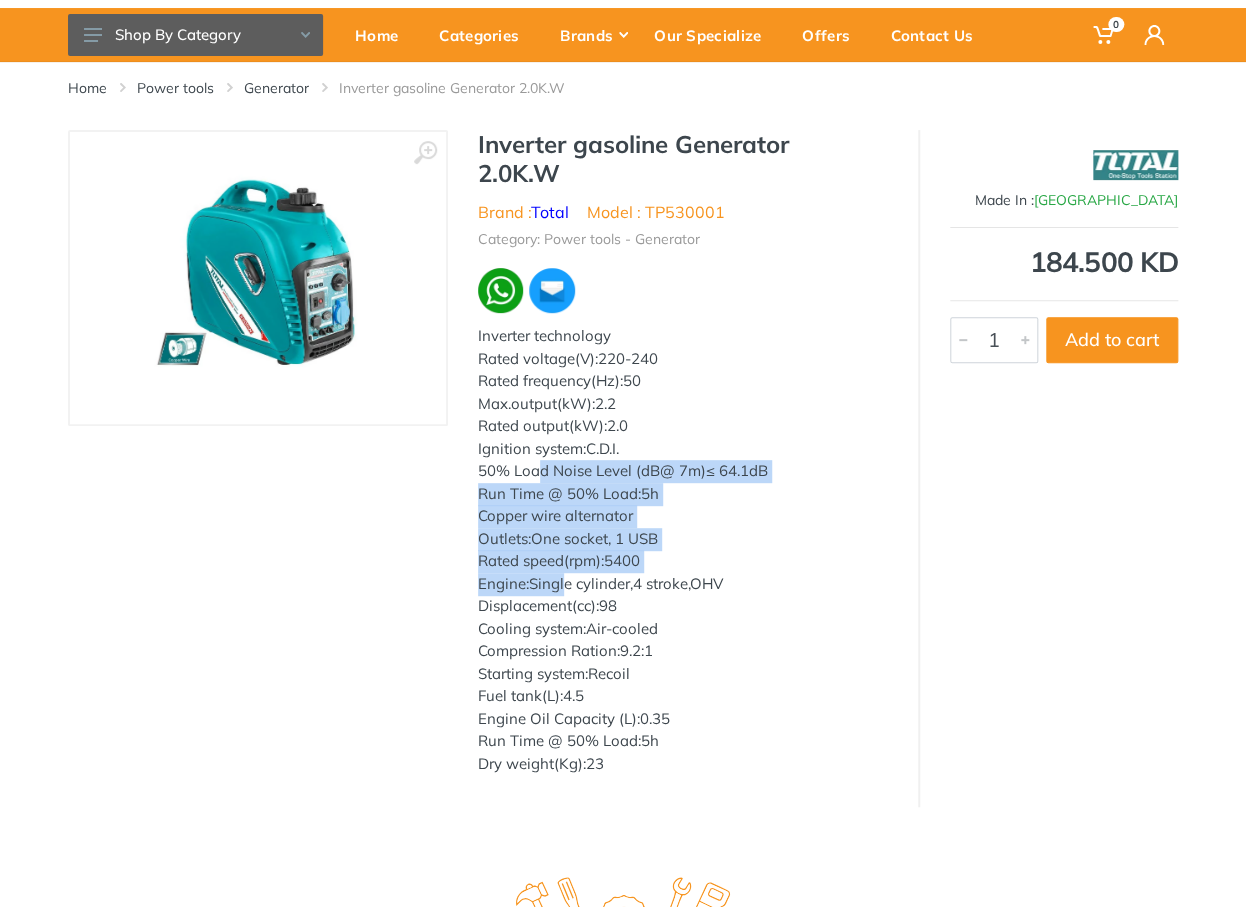 drag, startPoint x: 539, startPoint y: 477, endPoint x: 568, endPoint y: 595, distance: 121.511314 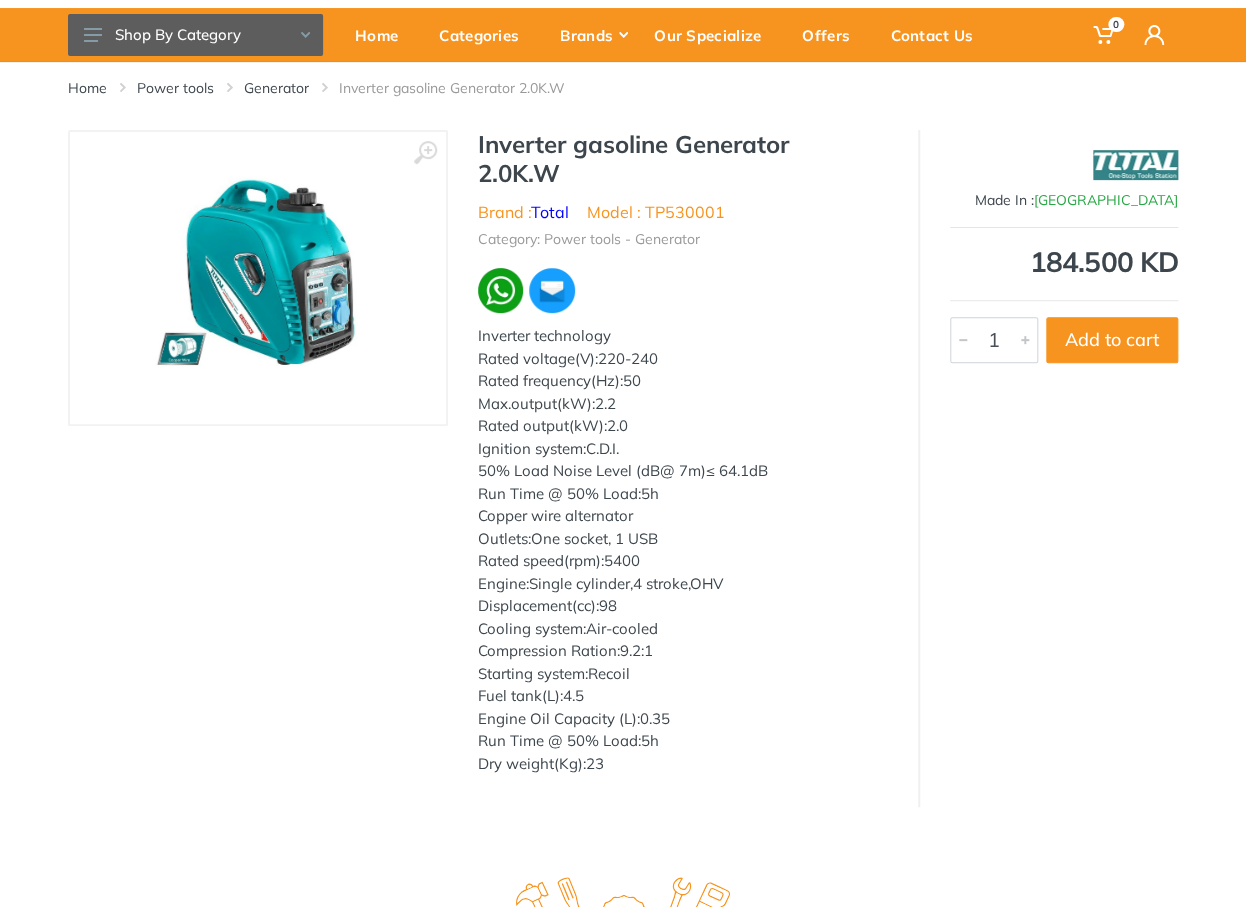 click on "Cooling system:Air-cooled" at bounding box center (683, 629) 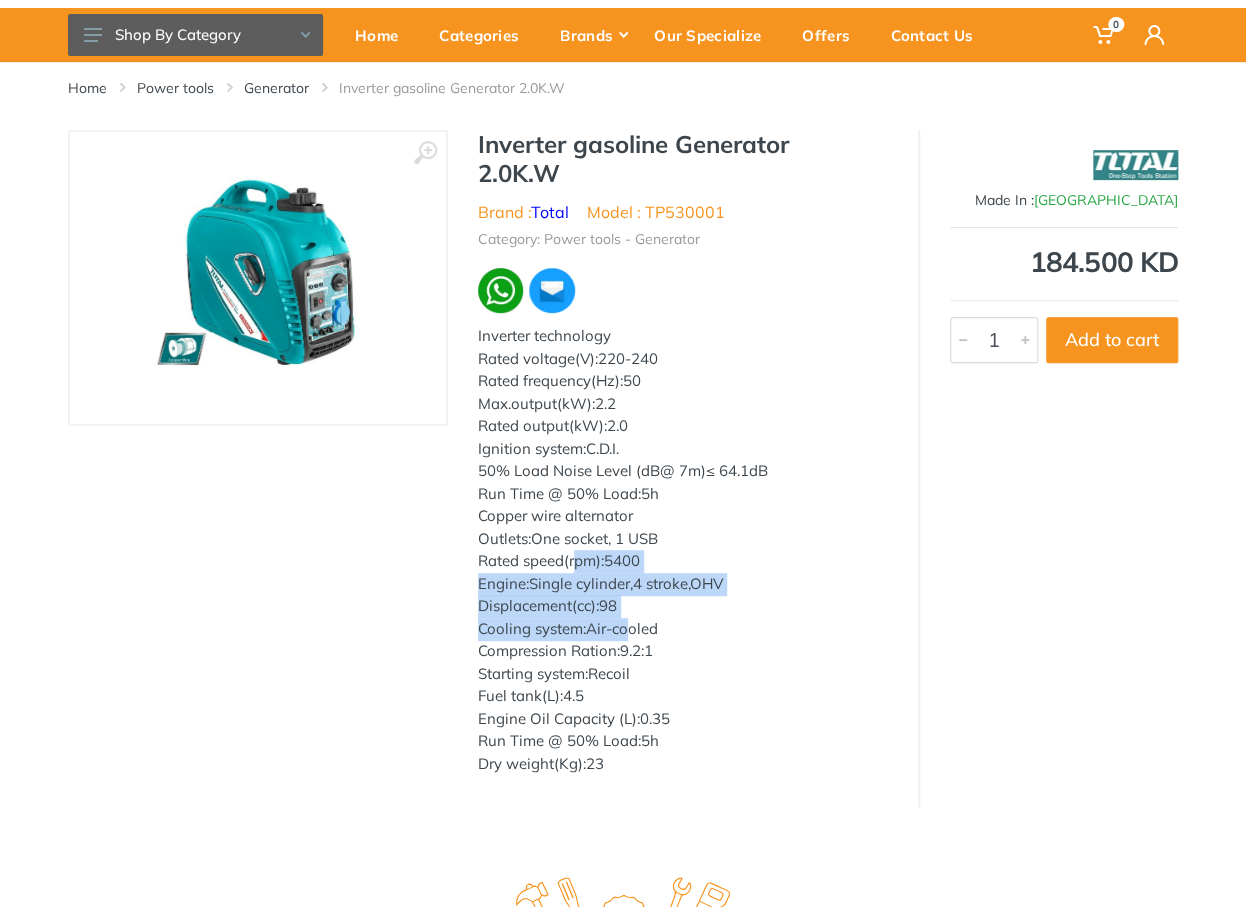 drag, startPoint x: 624, startPoint y: 633, endPoint x: 547, endPoint y: 473, distance: 177.56407 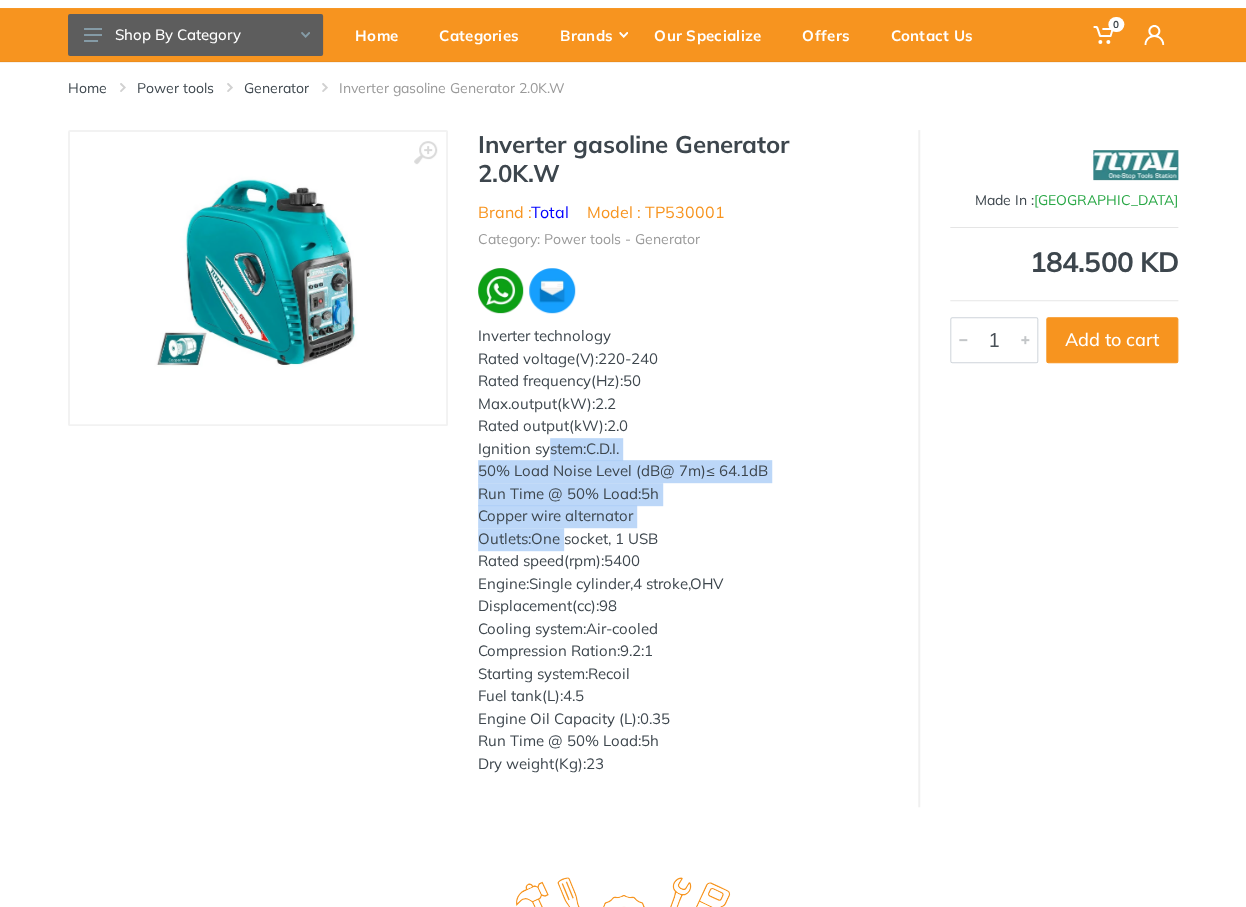 drag, startPoint x: 550, startPoint y: 481, endPoint x: 567, endPoint y: 545, distance: 66.21933 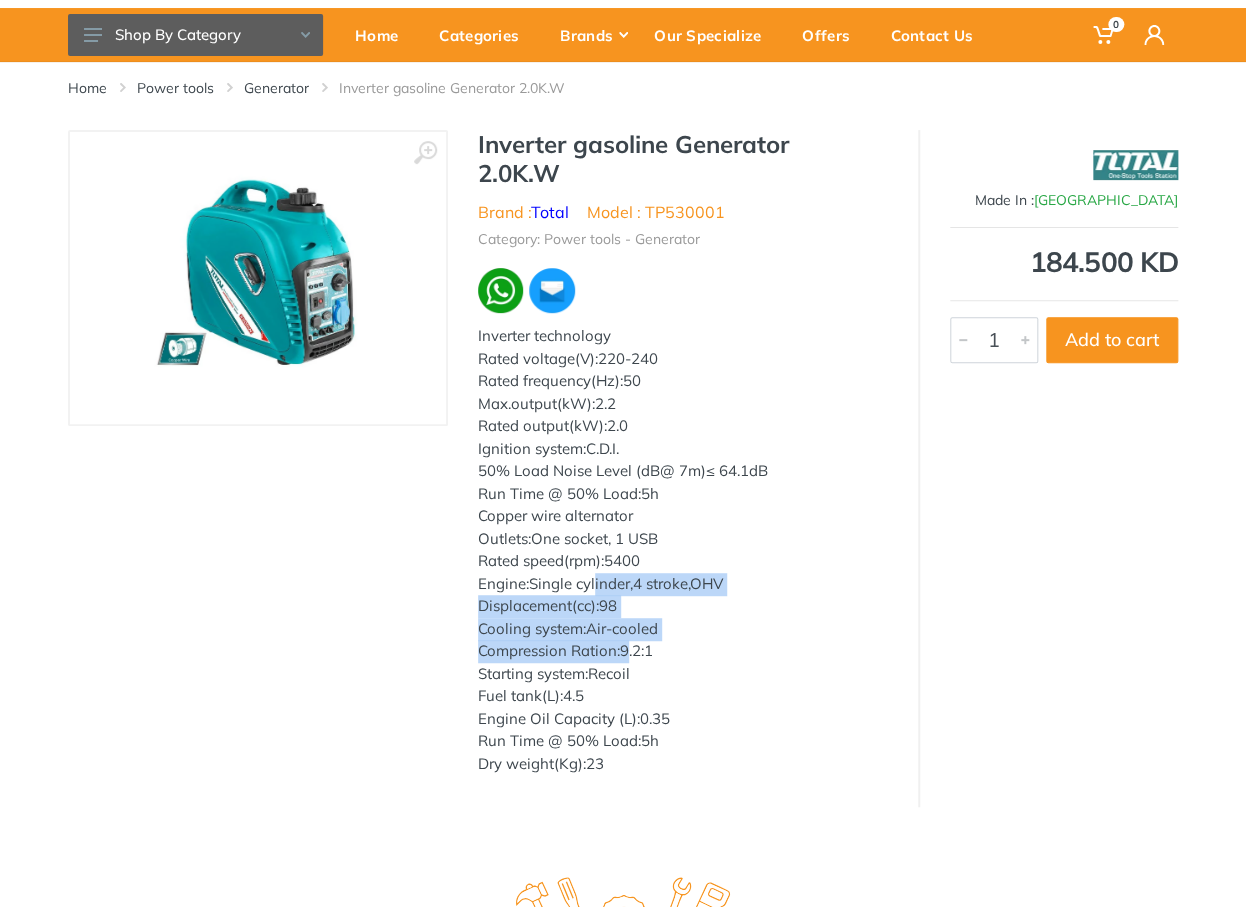drag, startPoint x: 630, startPoint y: 642, endPoint x: 578, endPoint y: 557, distance: 99.64437 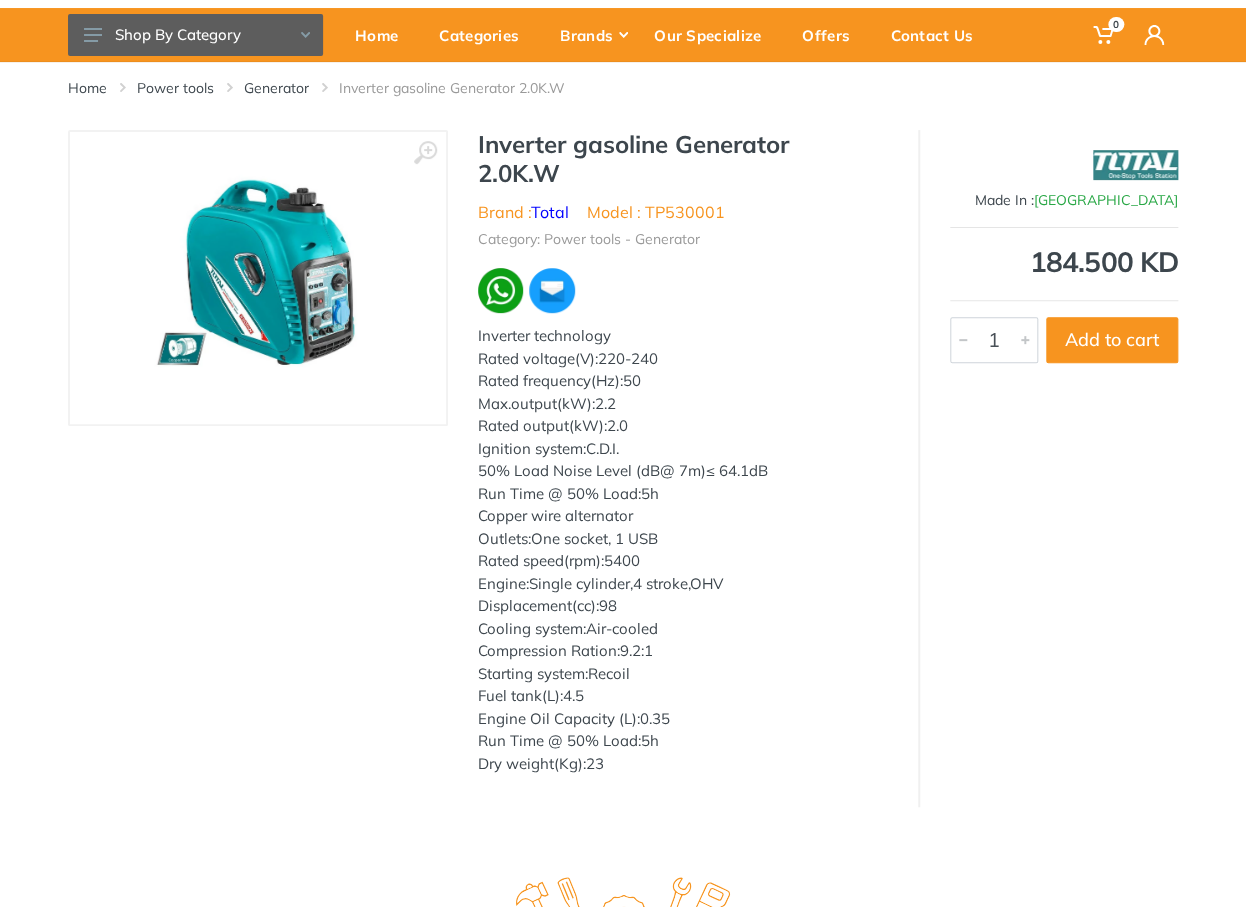 drag, startPoint x: 568, startPoint y: 533, endPoint x: 604, endPoint y: 617, distance: 91.389275 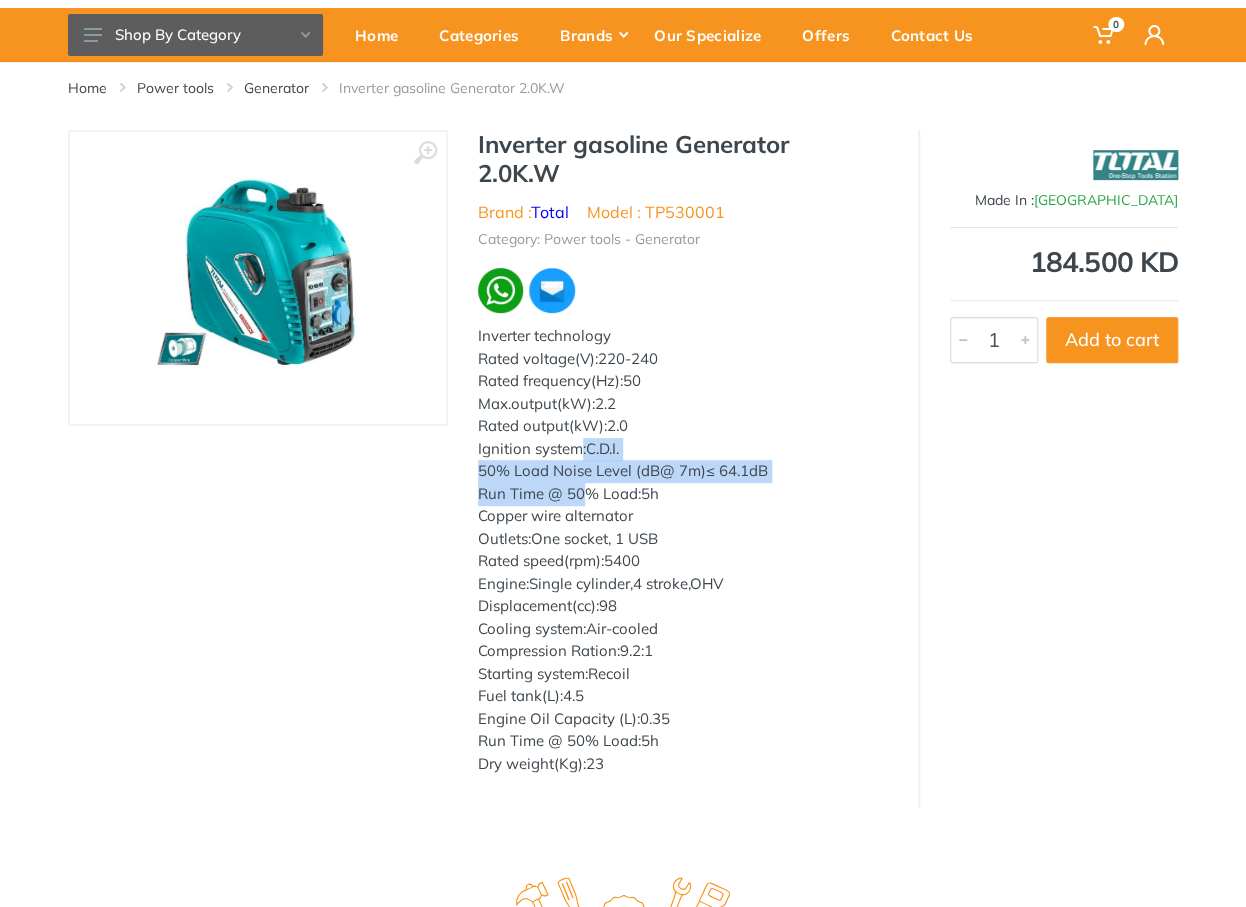 drag, startPoint x: 589, startPoint y: 500, endPoint x: 565, endPoint y: 417, distance: 86.40023 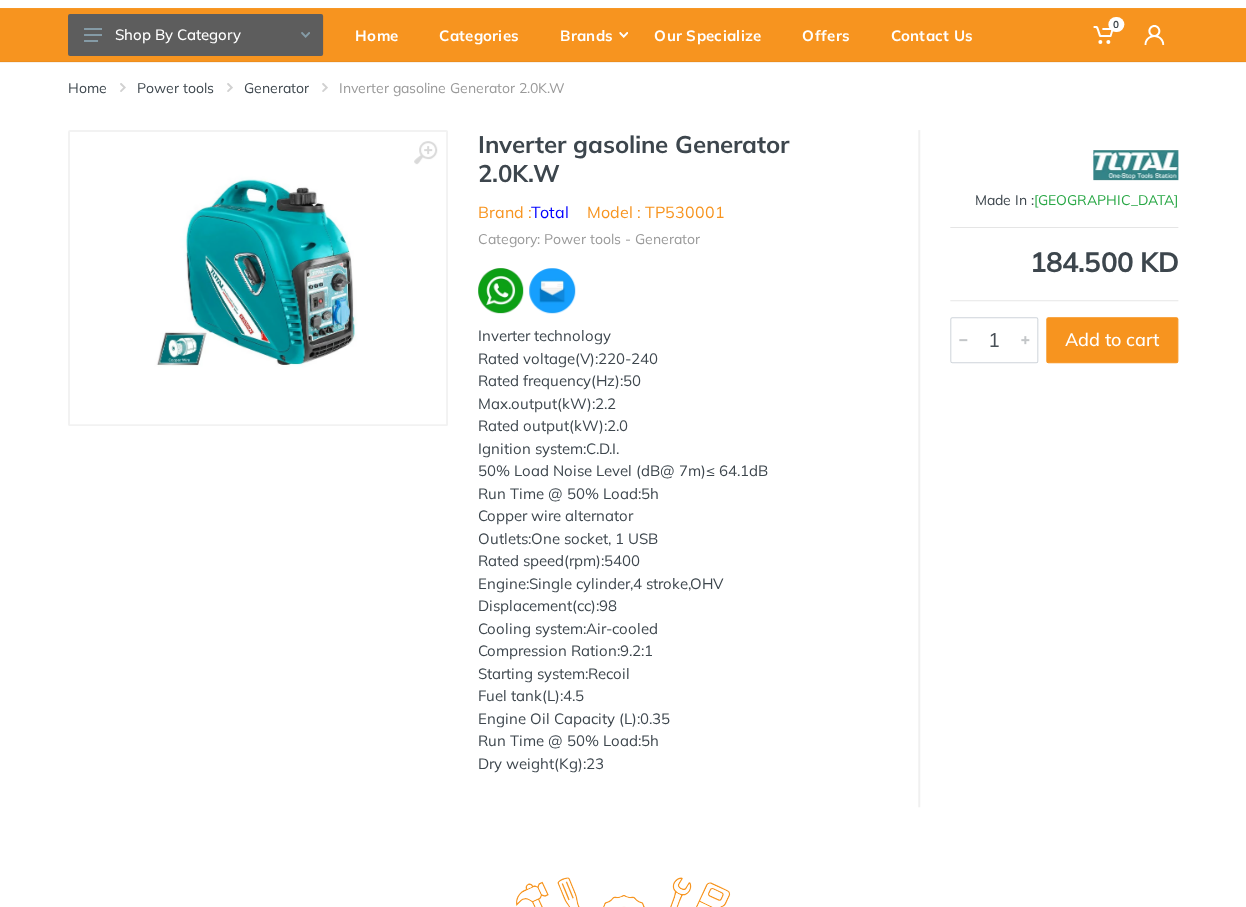 drag, startPoint x: 598, startPoint y: 562, endPoint x: 596, endPoint y: 525, distance: 37.054016 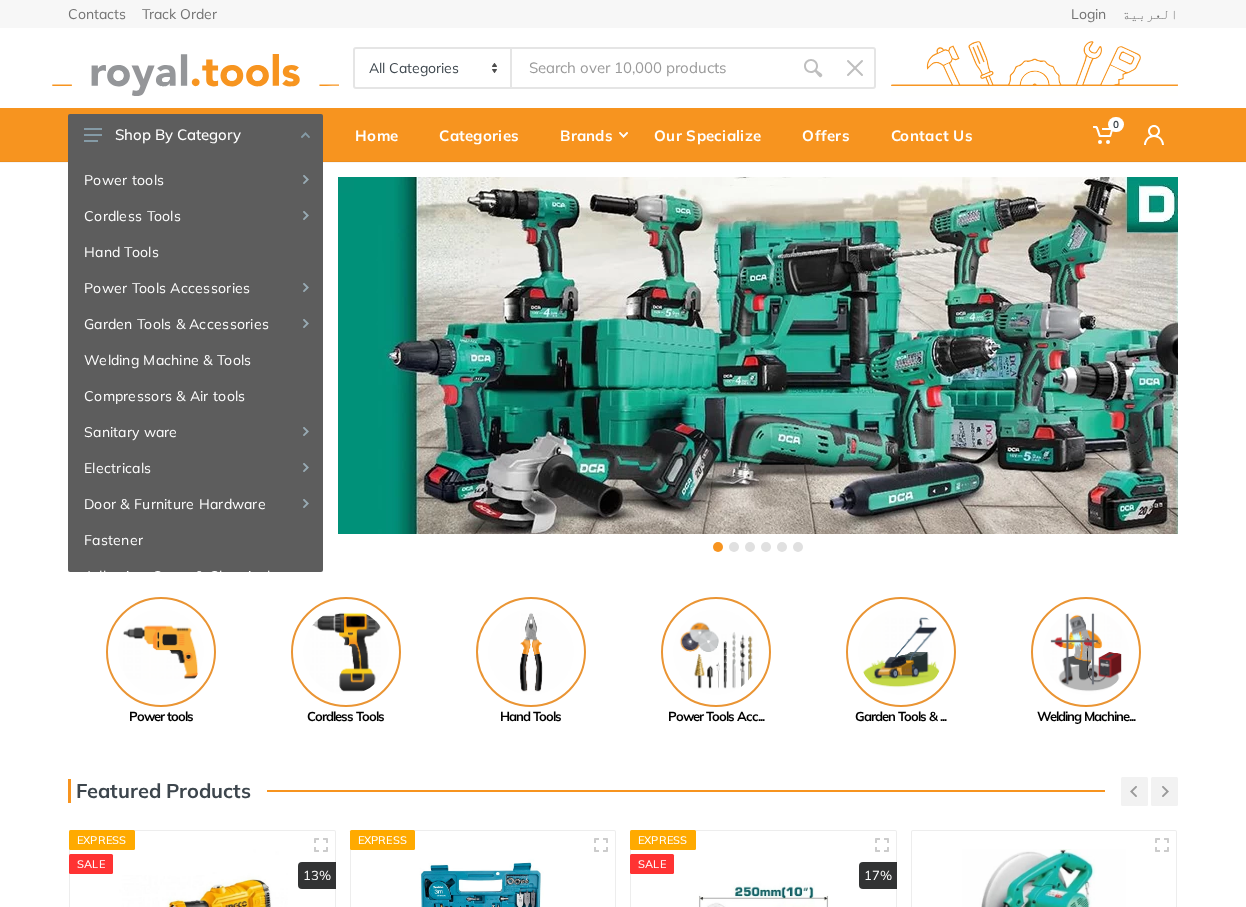 scroll, scrollTop: 0, scrollLeft: 0, axis: both 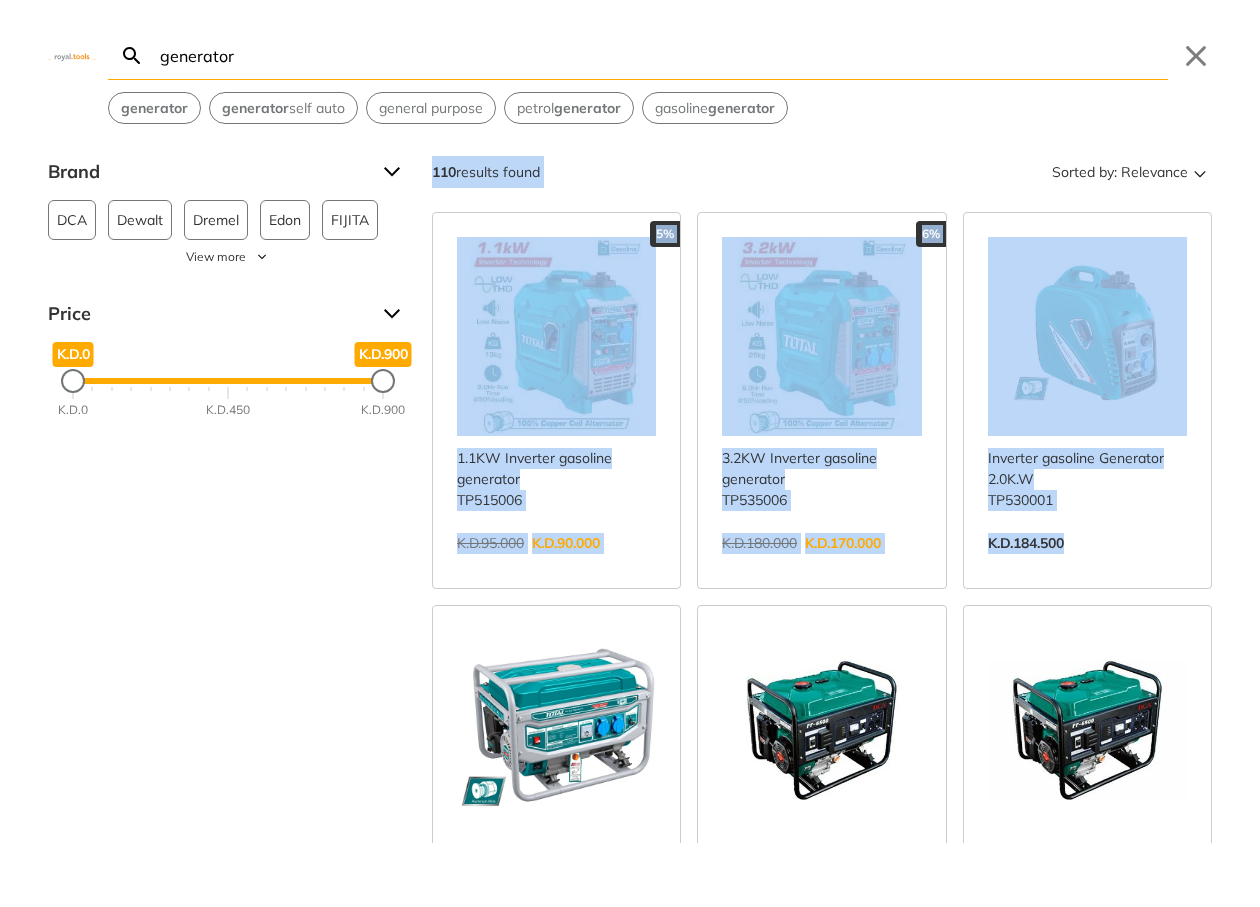 drag, startPoint x: 277, startPoint y: 549, endPoint x: 191, endPoint y: 734, distance: 204.01225 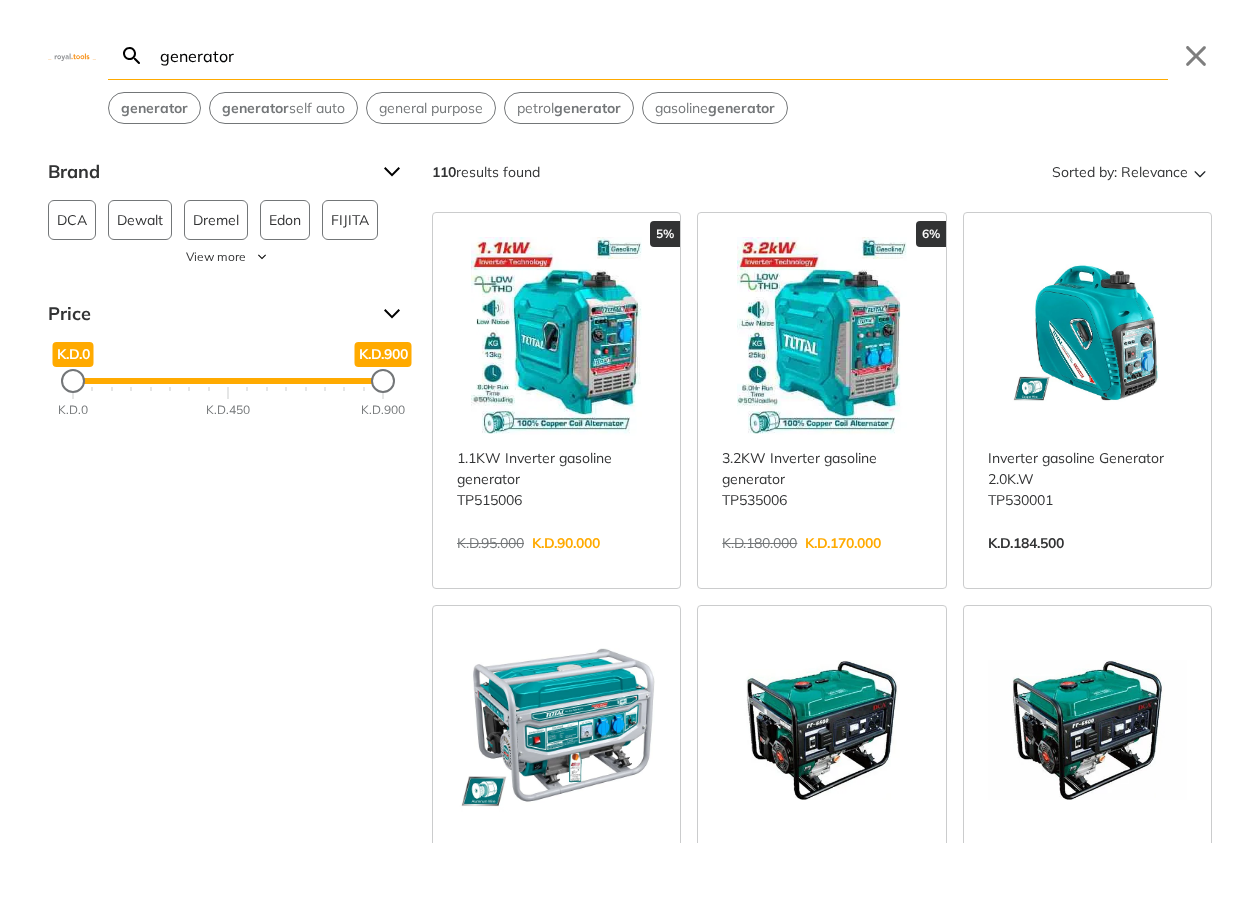 click on "Brand
DCA
16
Dewalt
2
Dremel
6
Edon
1
FIJITA
7
Fixtec
2
King Tony
1
Makita
1
Mirka
11
Resin Pro
4
SOMAFIX
2
Sprayon
1
Tolsen
38
Total
9
Undefined
1
AIPOWER
8" at bounding box center [630, 499] 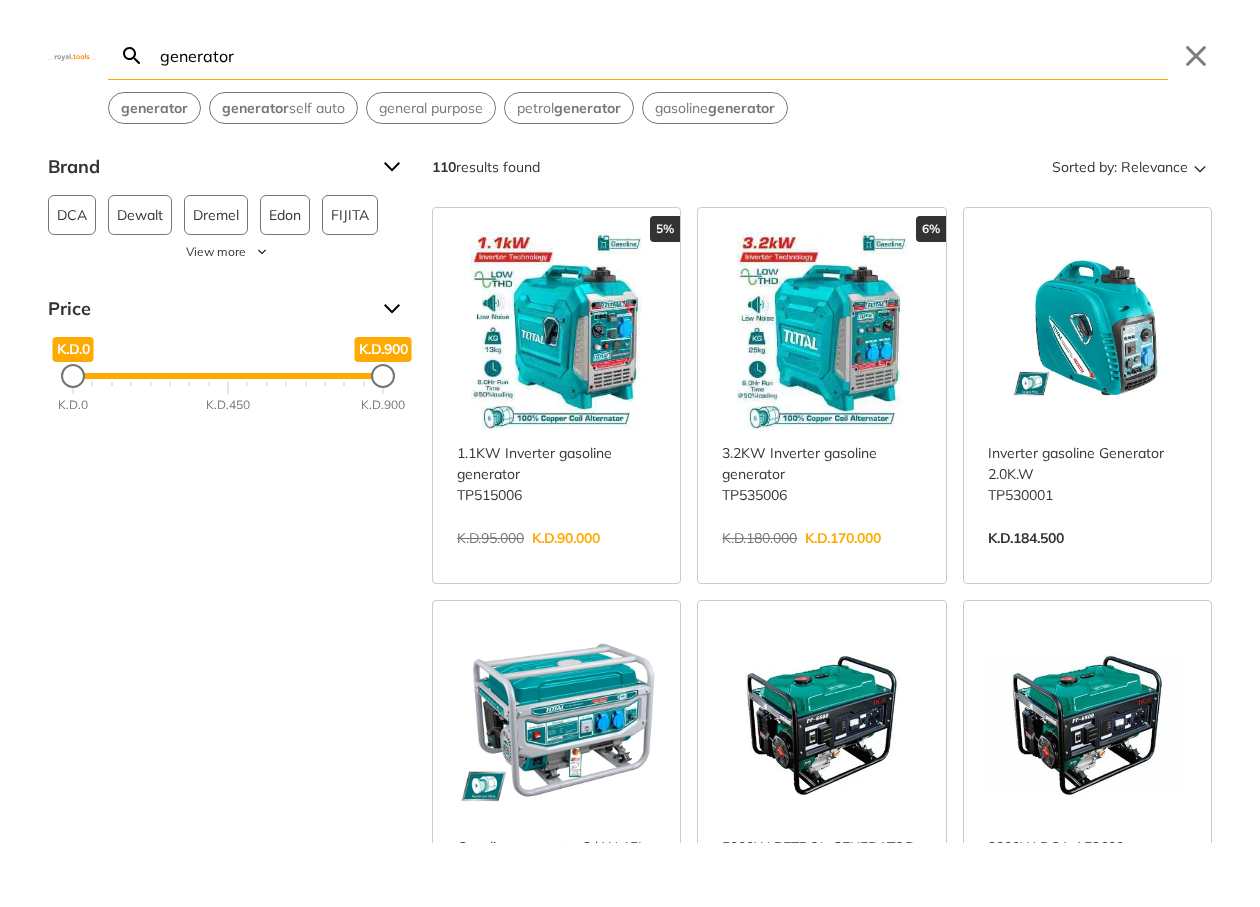 scroll, scrollTop: 0, scrollLeft: 0, axis: both 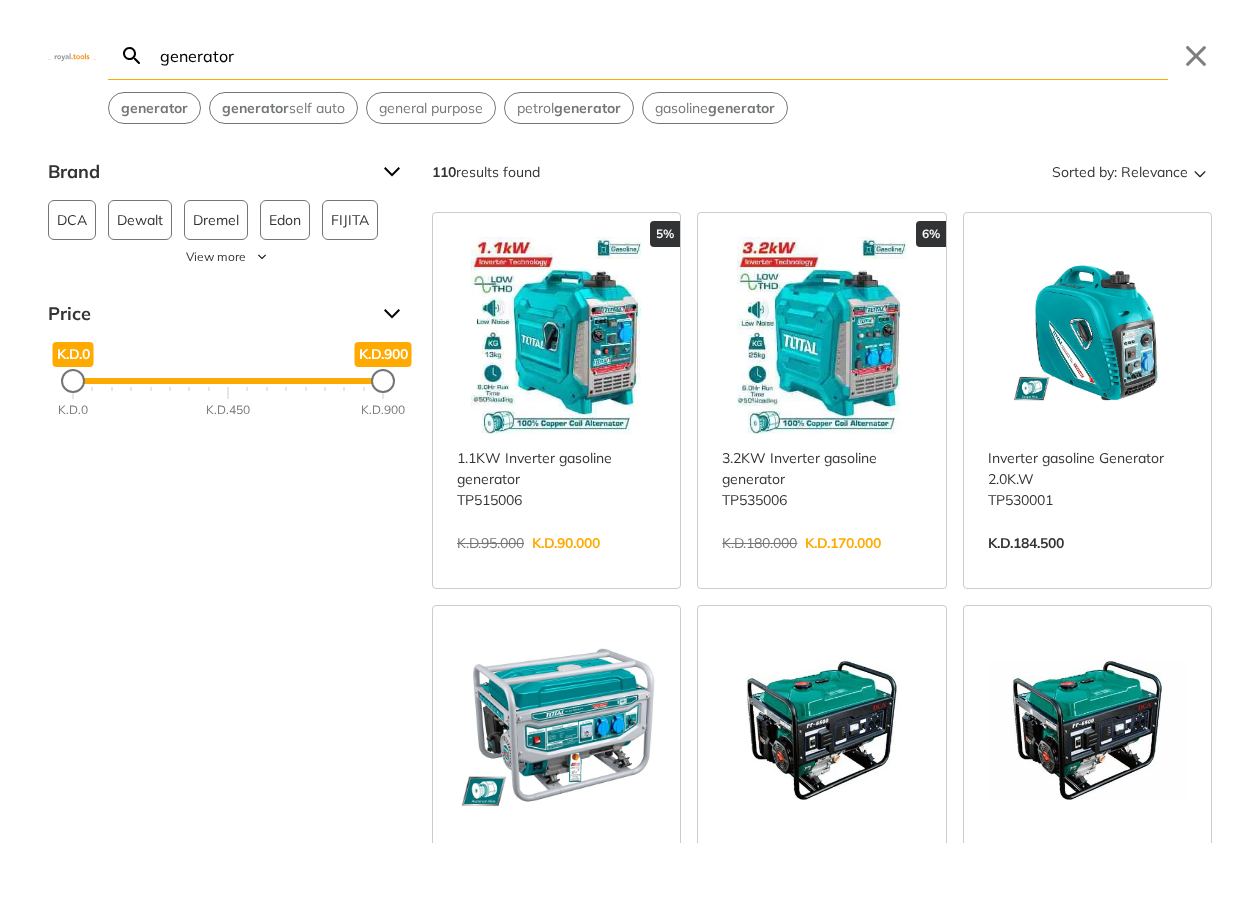 click on "View more →" at bounding box center [821, 564] 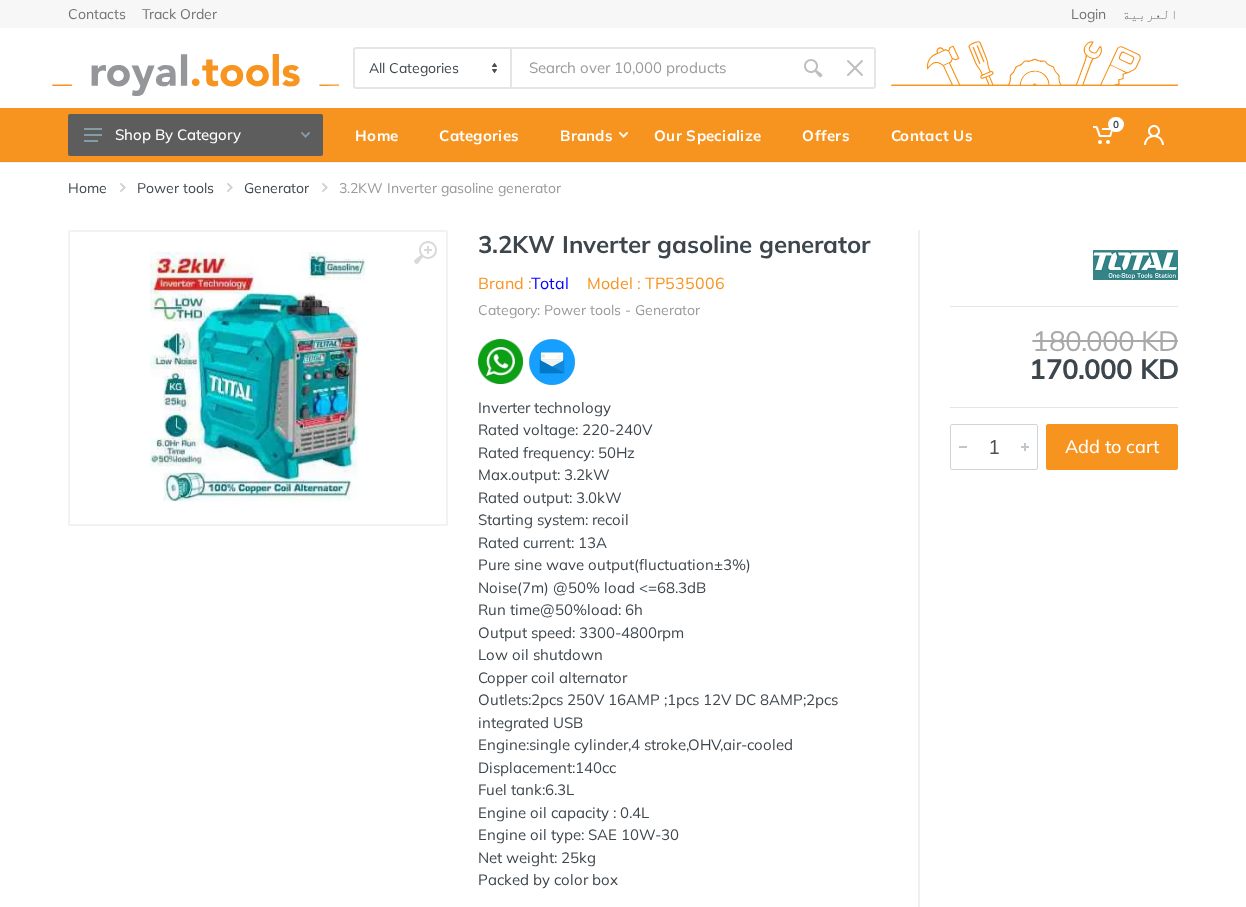 scroll, scrollTop: 0, scrollLeft: 0, axis: both 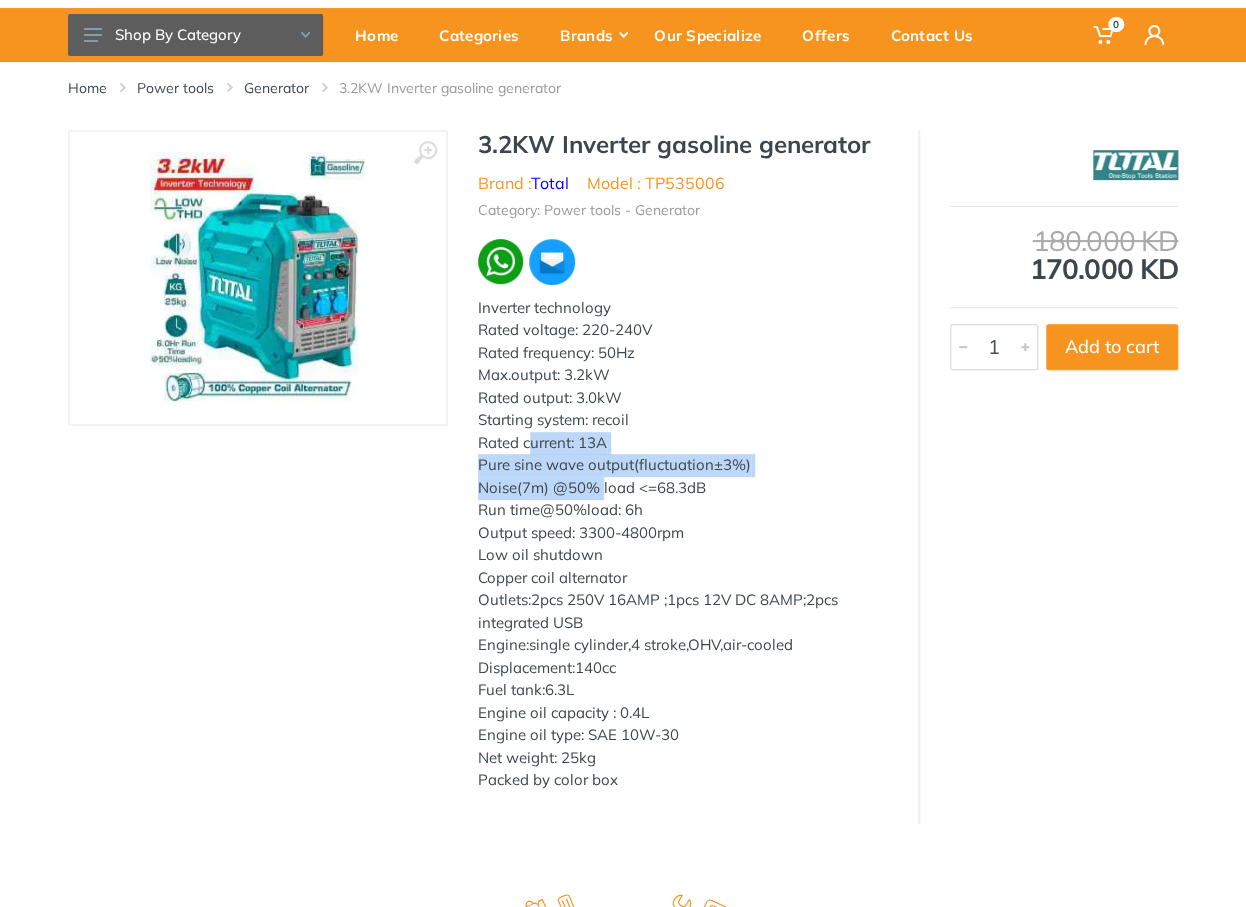 drag, startPoint x: 589, startPoint y: 500, endPoint x: 632, endPoint y: 579, distance: 89.94443 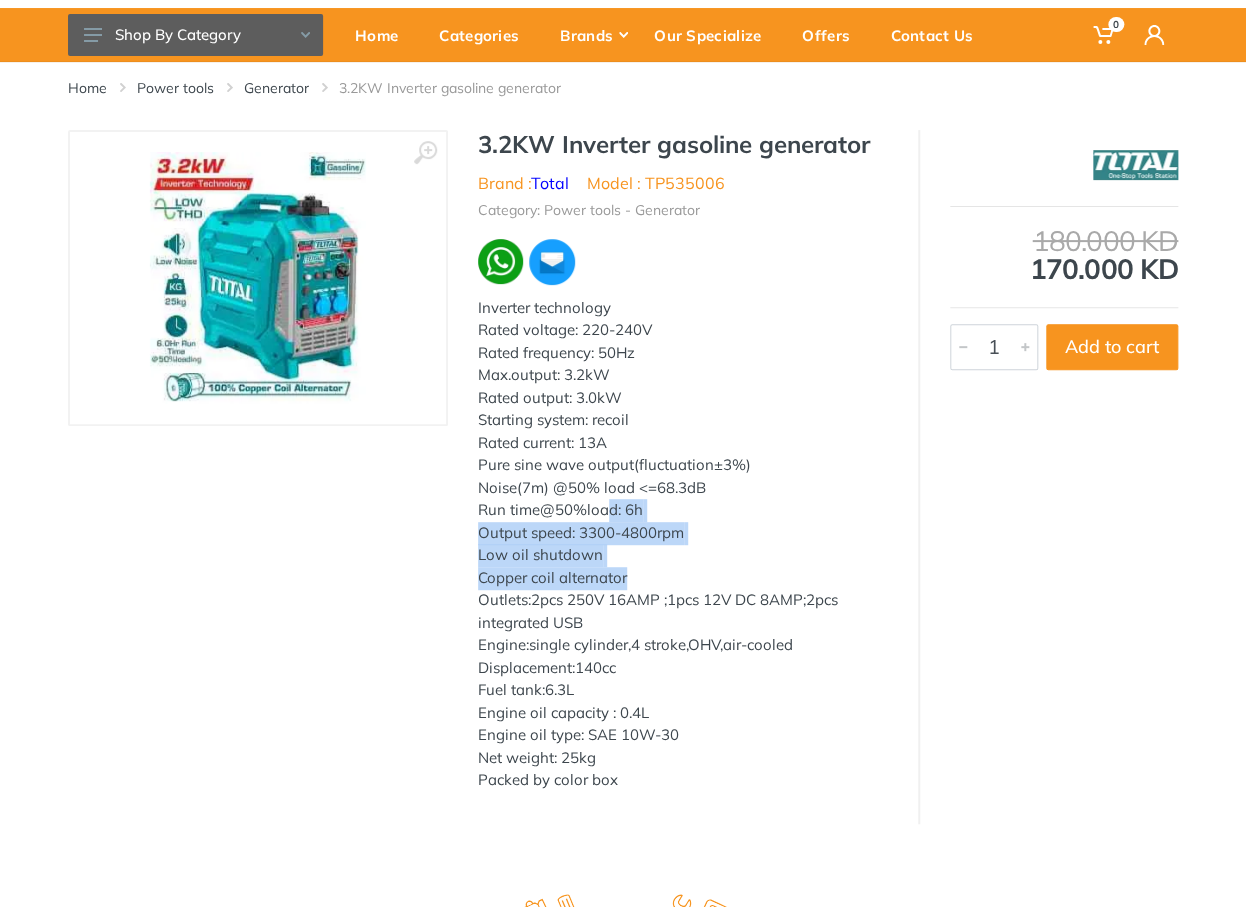 drag, startPoint x: 635, startPoint y: 602, endPoint x: 580, endPoint y: 507, distance: 109.77249 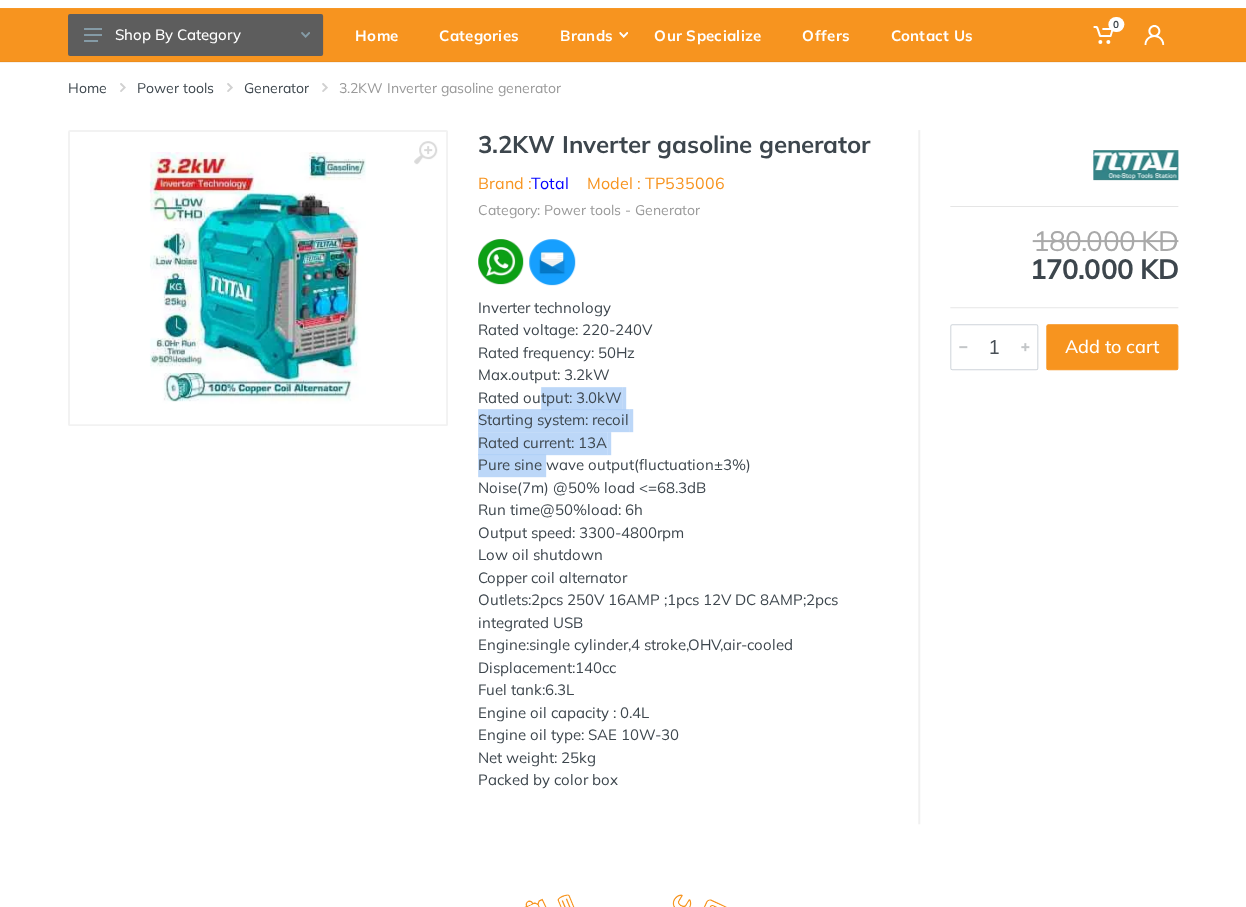 drag, startPoint x: 540, startPoint y: 436, endPoint x: 548, endPoint y: 507, distance: 71.44928 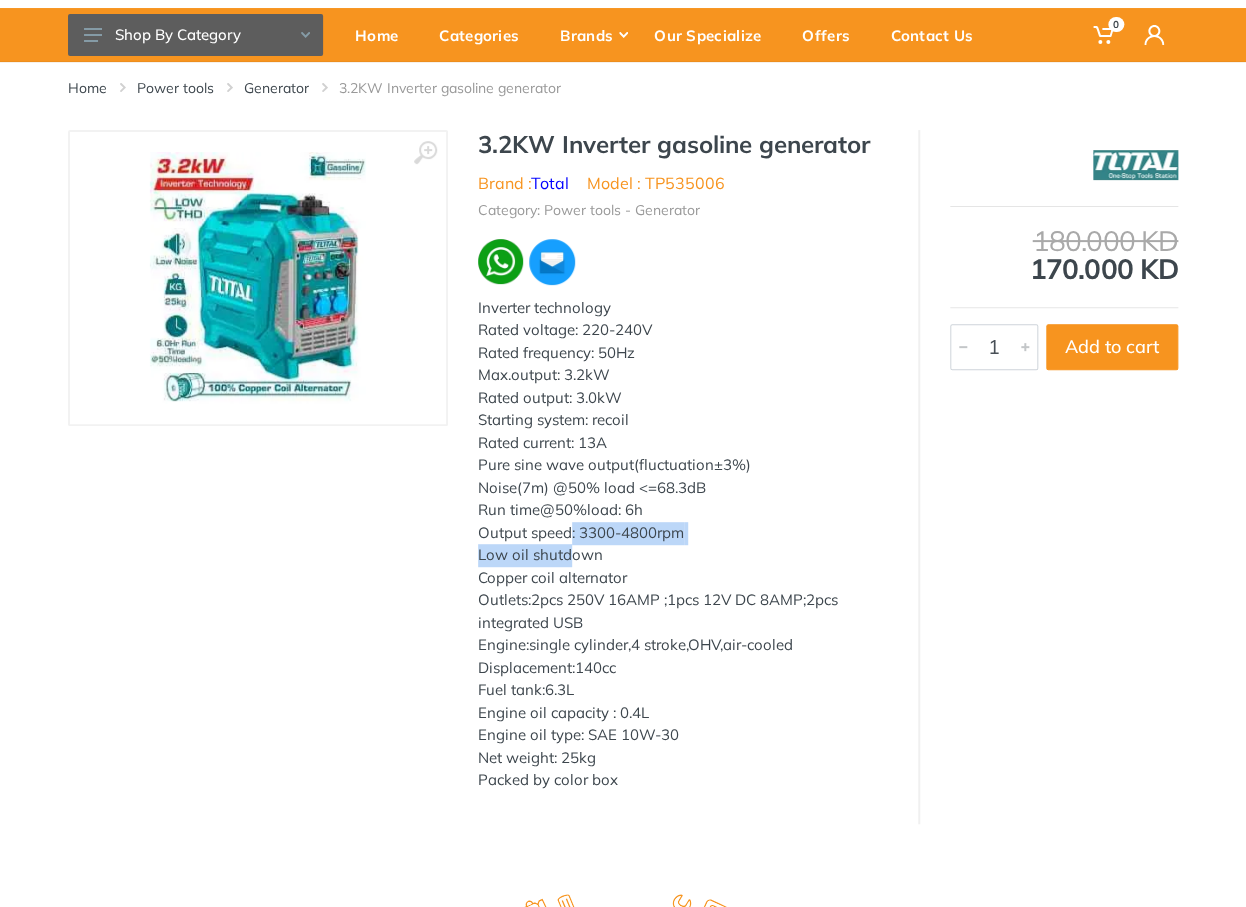 drag, startPoint x: 572, startPoint y: 593, endPoint x: 564, endPoint y: 553, distance: 40.792156 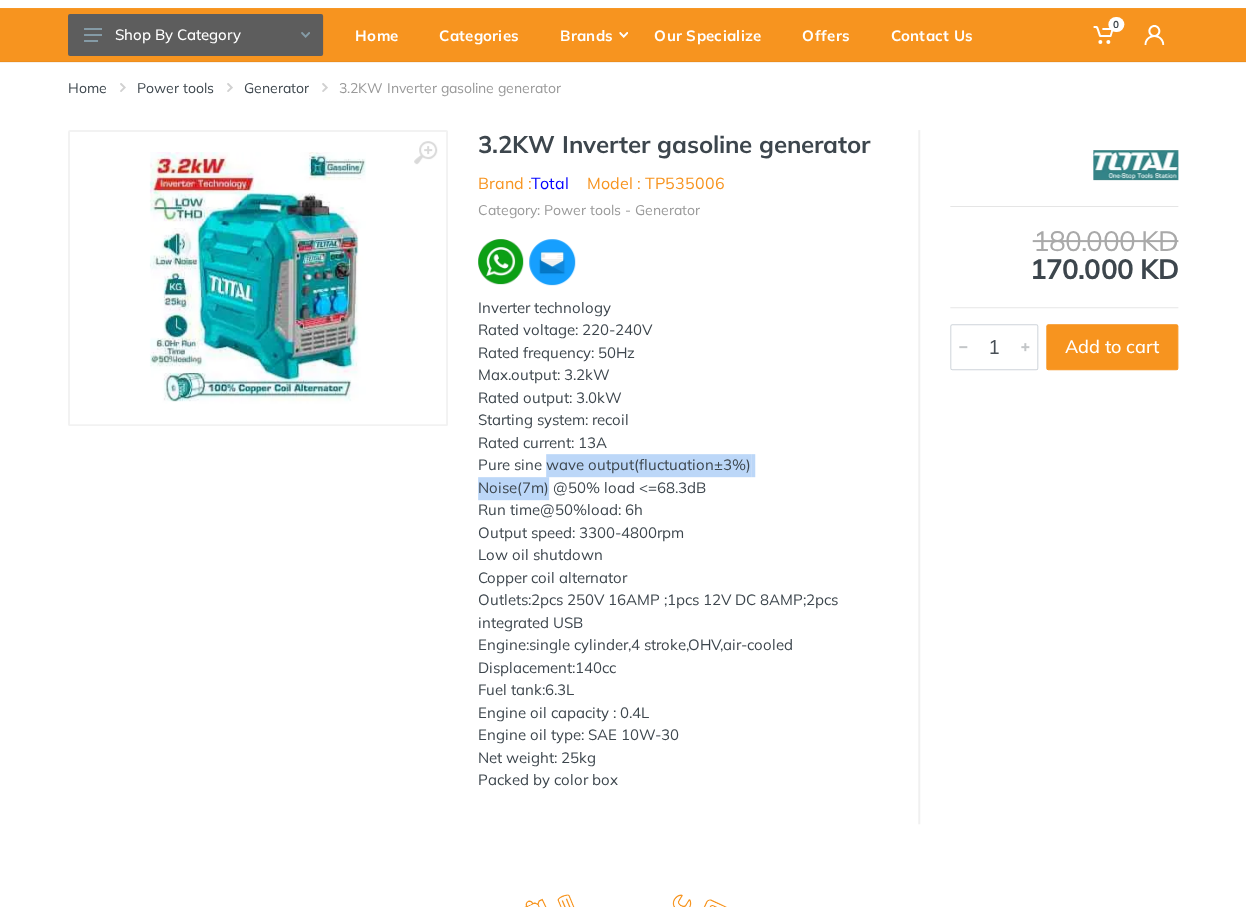 drag, startPoint x: 544, startPoint y: 488, endPoint x: 538, endPoint y: 474, distance: 15.231546 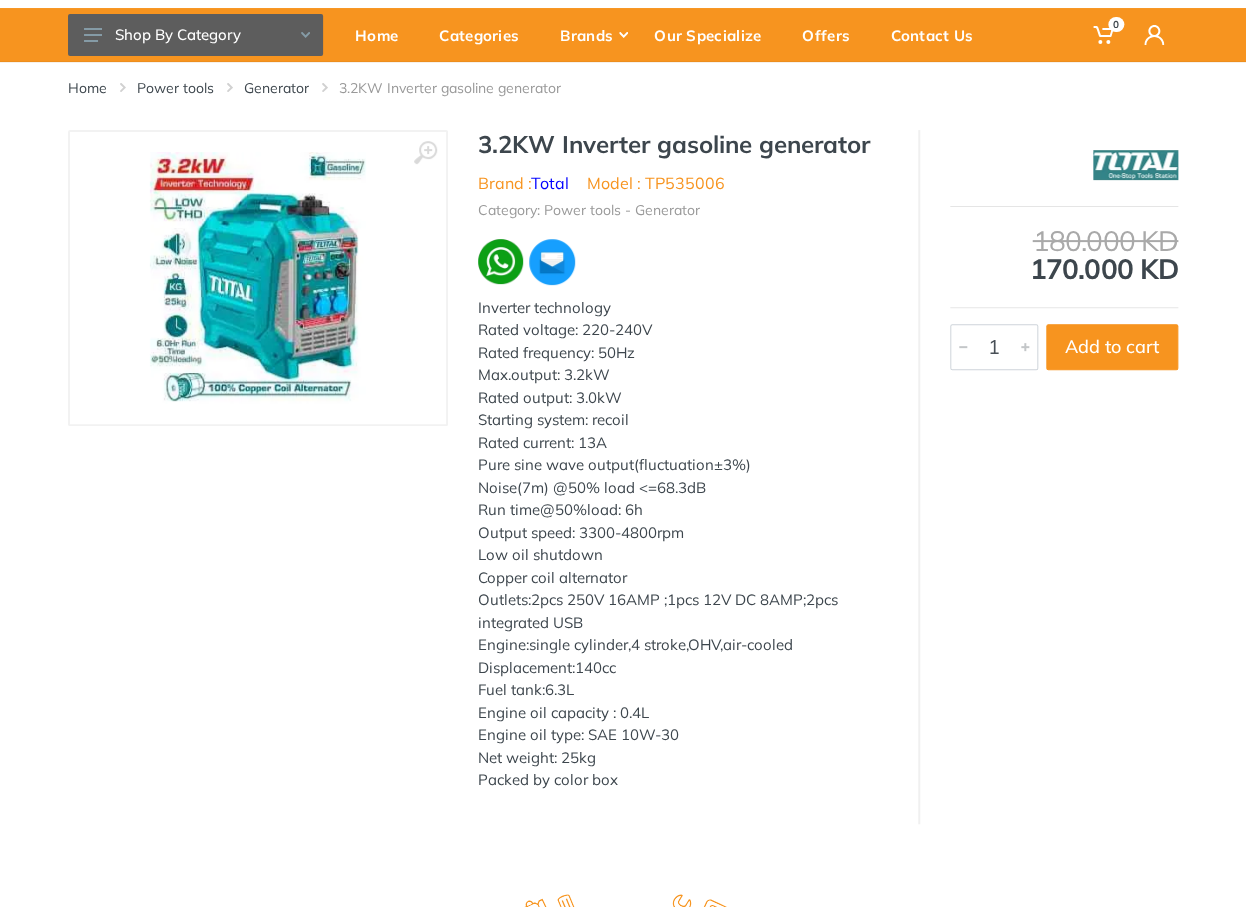 click on "Inverter technology Rated voltage: 220-240V  Rated frequency: 50Hz Max.output: 3.2kW Rated output: 3.0kW Starting system: recoil Rated current: 13A Pure sine wave output(fluctuation±3%) Noise(7m) @50% load <=68.3dB Run time@50%load: 6h Output speed: 3300-4800rpm Low oil shutdown Copper coil alternator Outlets:2pcs  250V 16AMP ;1pcs 12V DC 8AMP;2pcs integrated USB Engine:single cylinder,4 stroke,OHV,air-cooled Displacement:140cc Fuel tank:6.3L Engine oil capacity : 0.4L Engine oil type: SAE 10W-30 Net weight: 25kg Packed by color box" at bounding box center (683, 544) 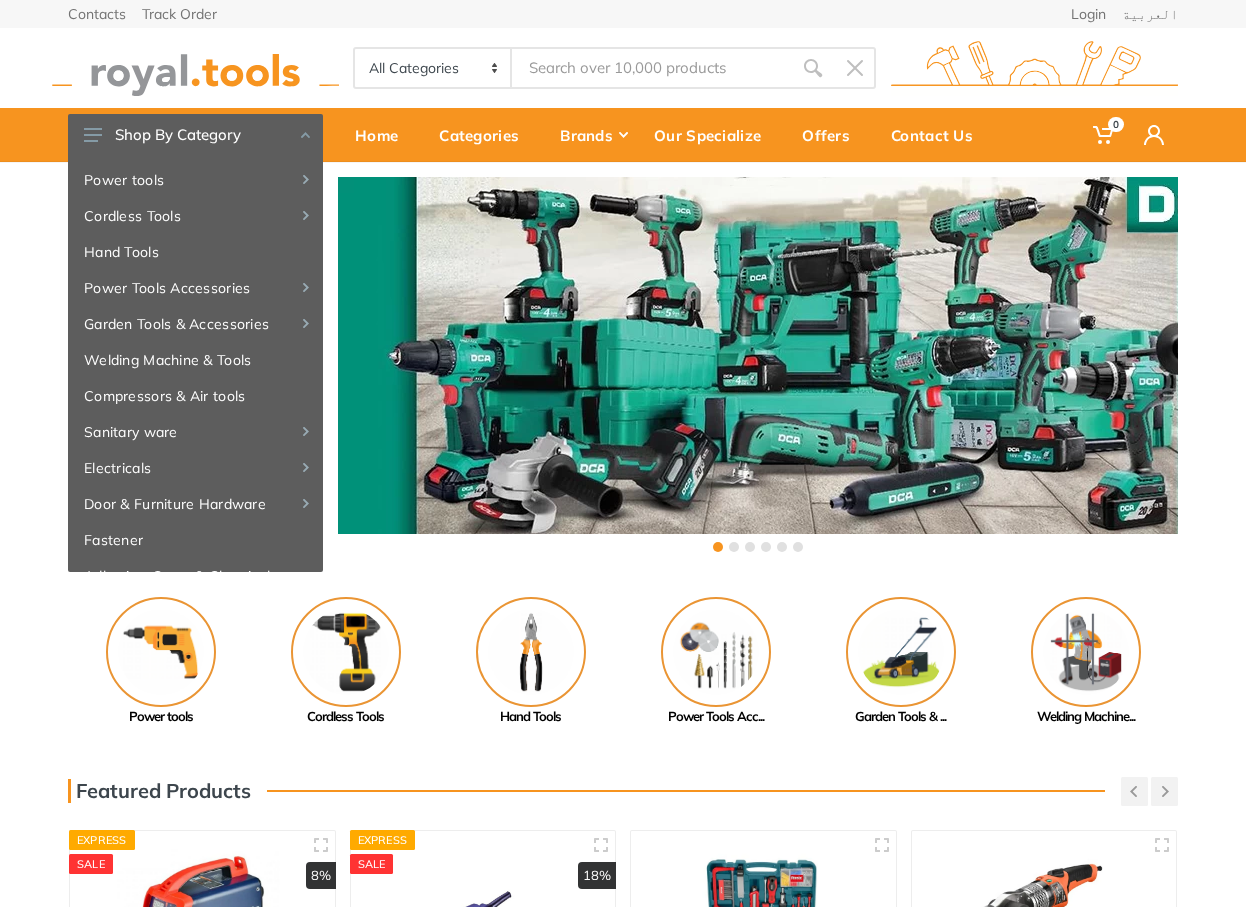 scroll, scrollTop: 0, scrollLeft: 0, axis: both 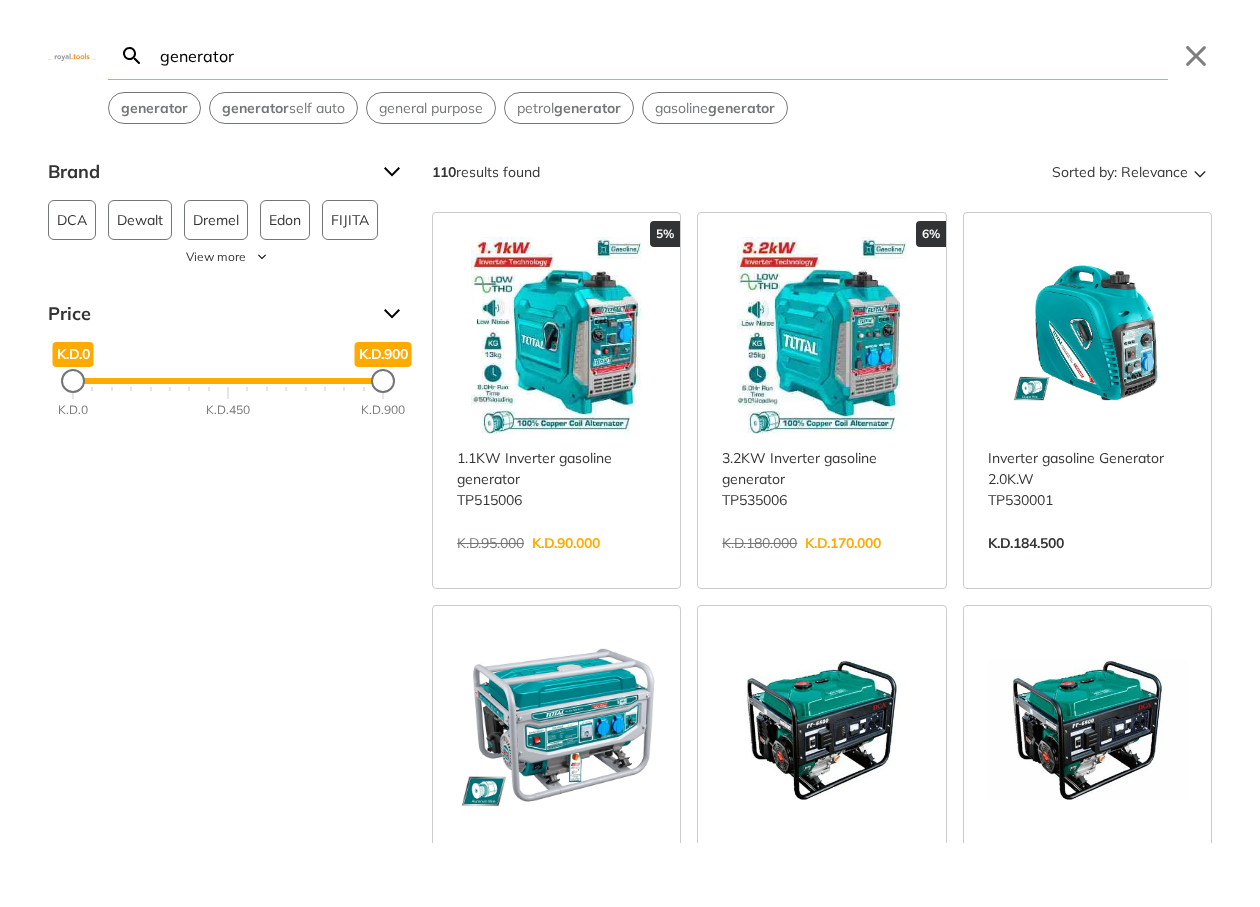 click on "View more →" at bounding box center (556, 564) 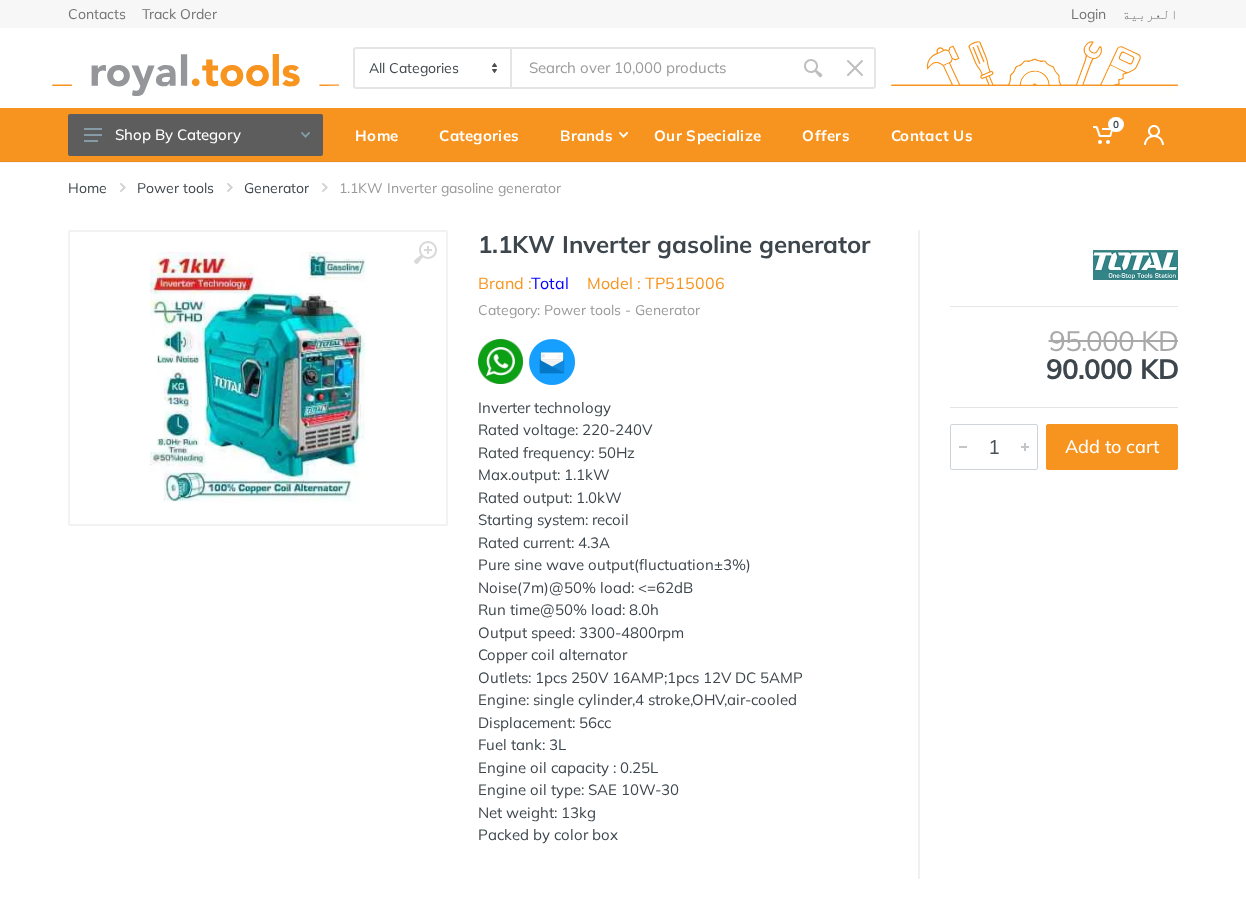 scroll, scrollTop: 0, scrollLeft: 0, axis: both 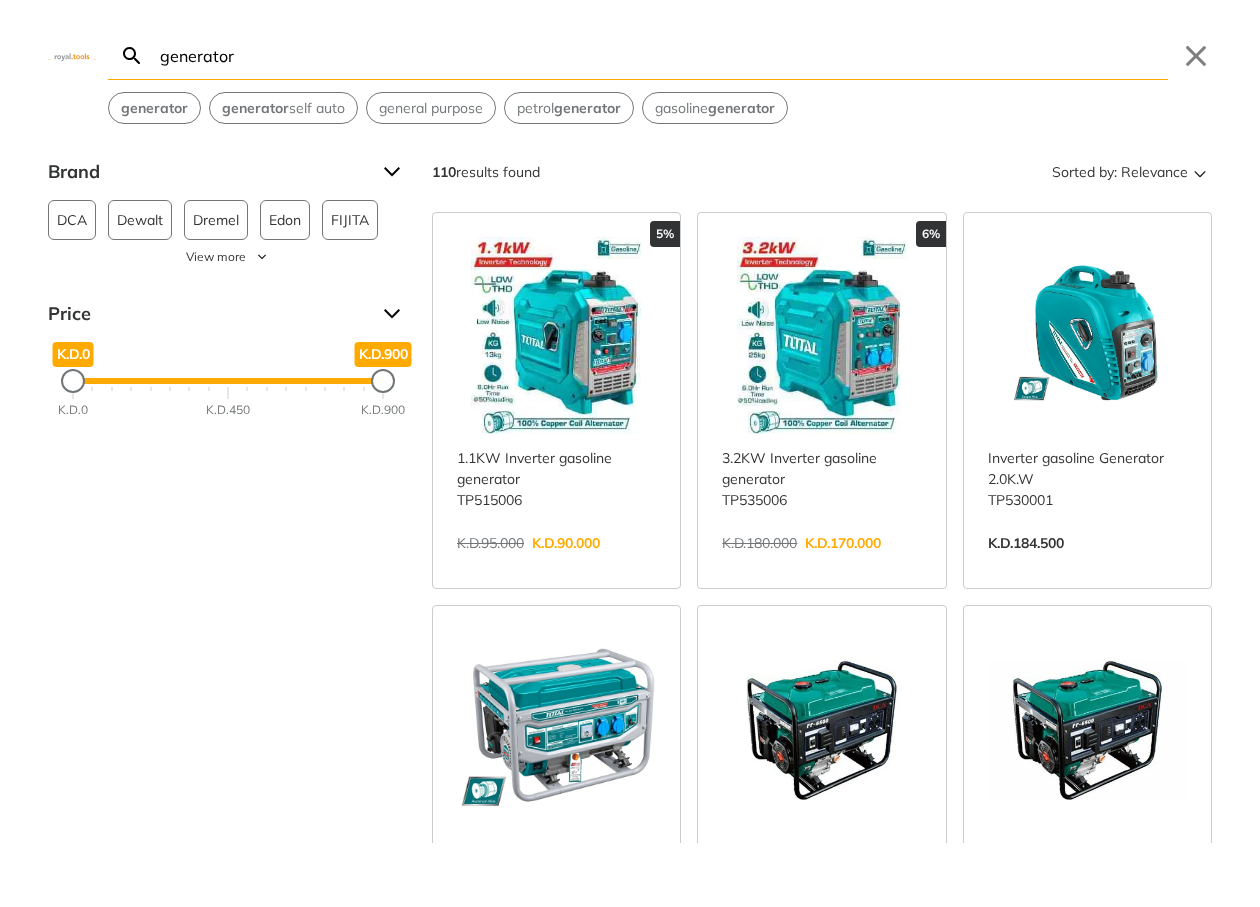 click on "View more →" at bounding box center (1087, 564) 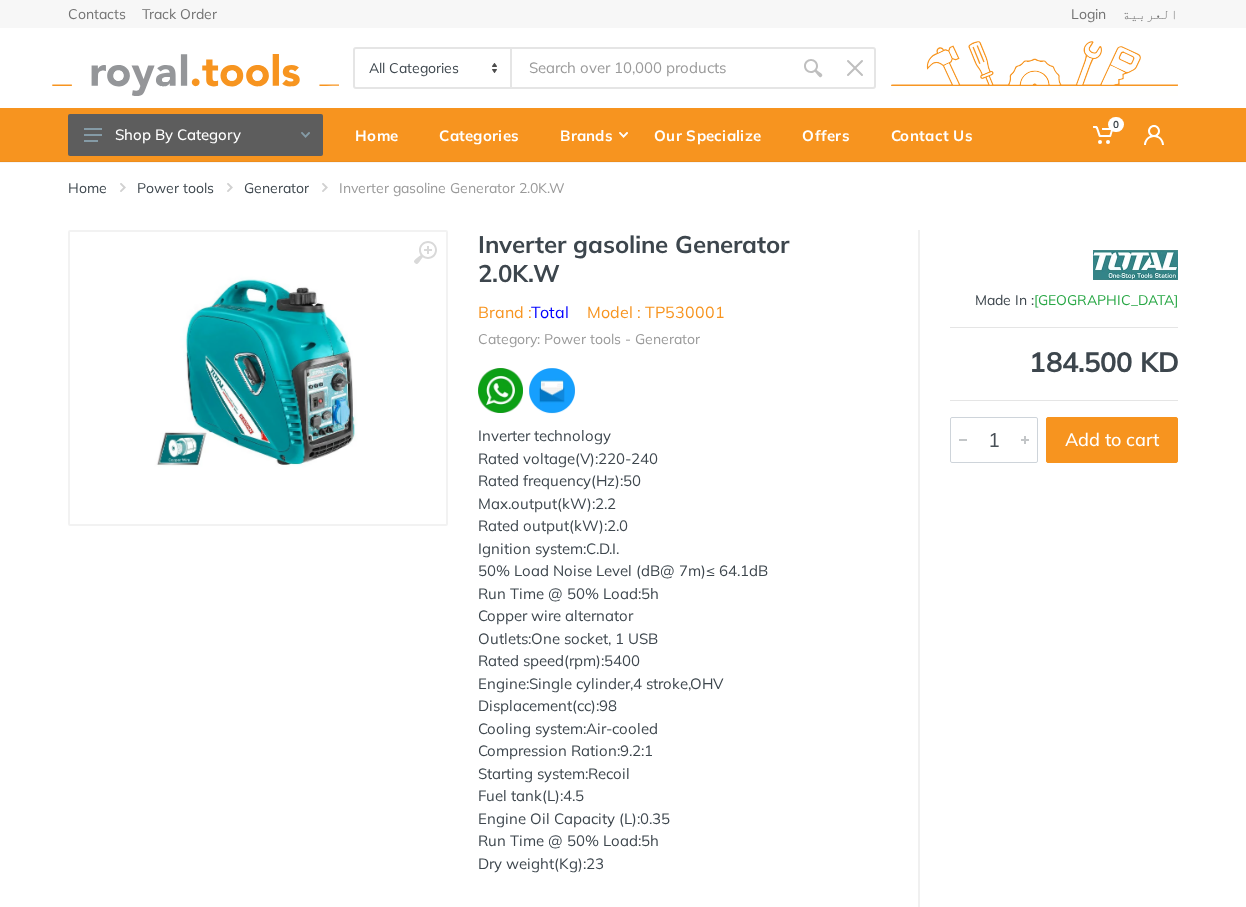 scroll, scrollTop: 0, scrollLeft: 0, axis: both 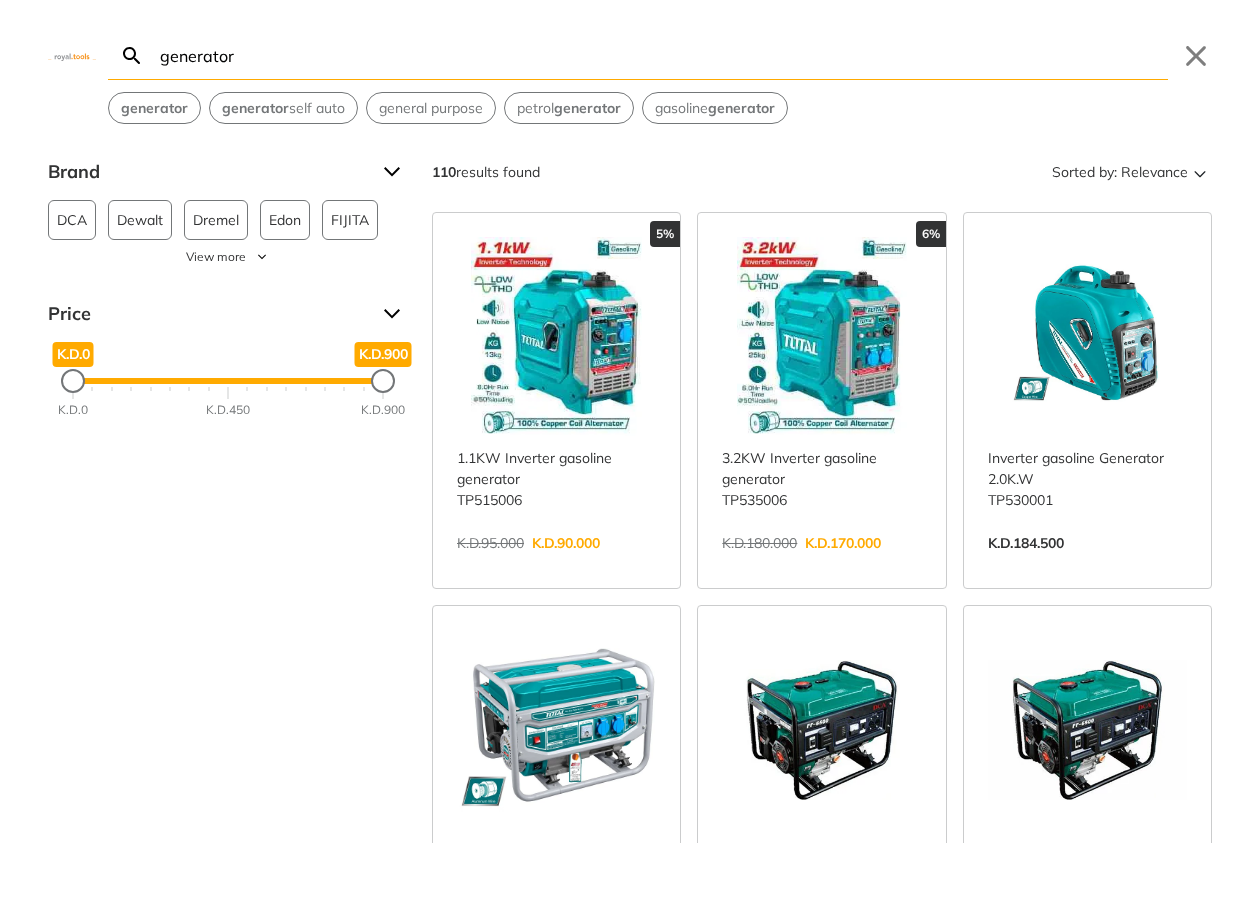 click on "View more →" at bounding box center (556, 564) 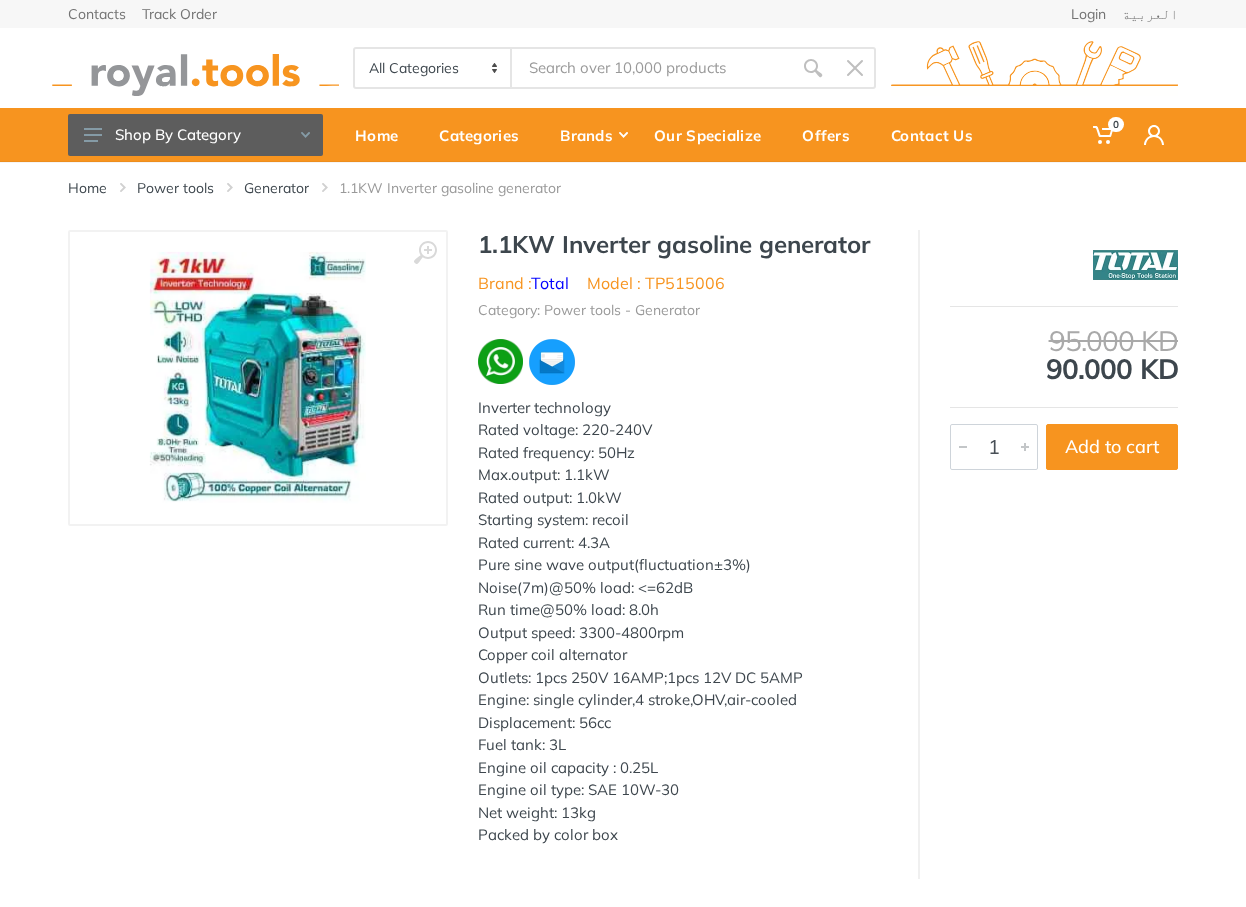 scroll, scrollTop: 0, scrollLeft: 0, axis: both 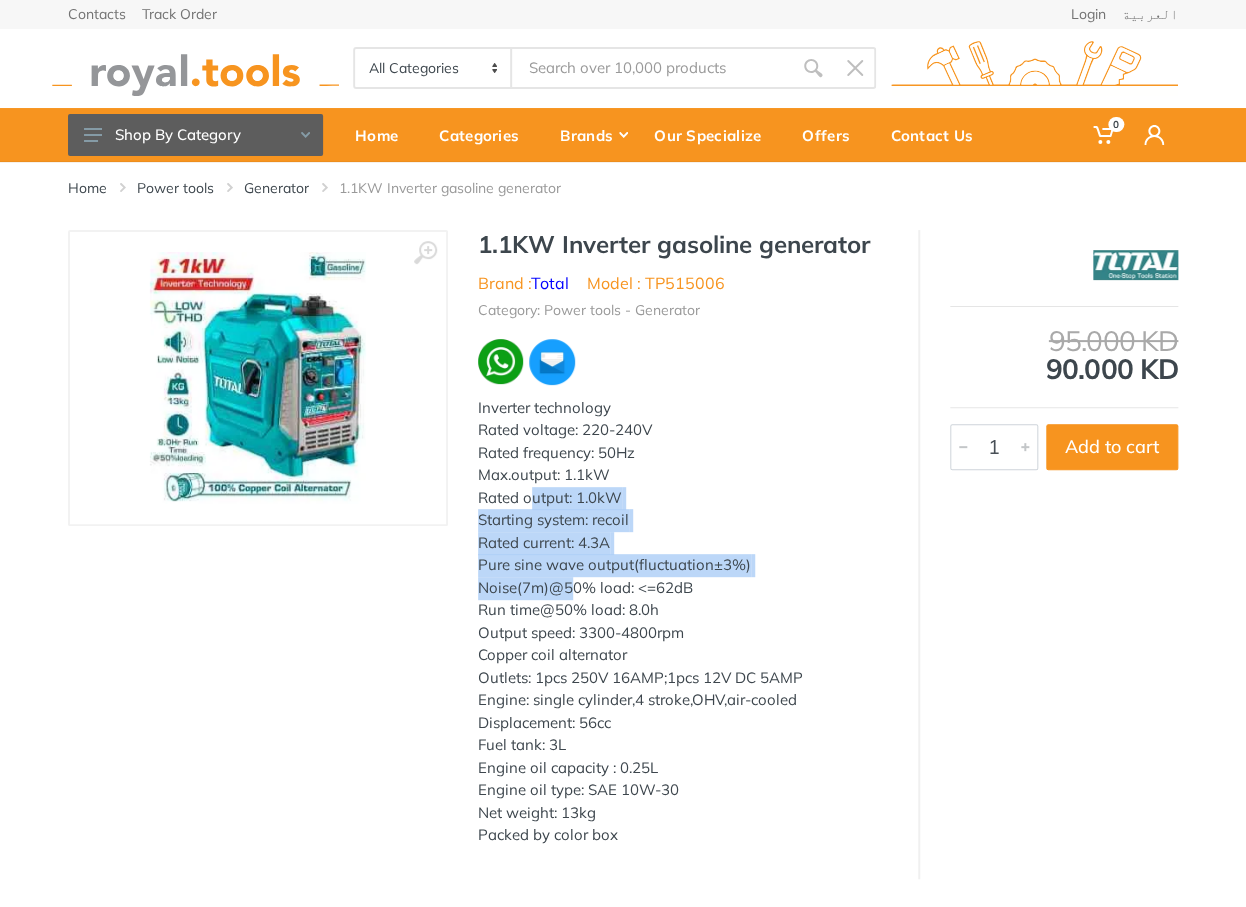 drag, startPoint x: 536, startPoint y: 535, endPoint x: 598, endPoint y: 643, distance: 124.53112 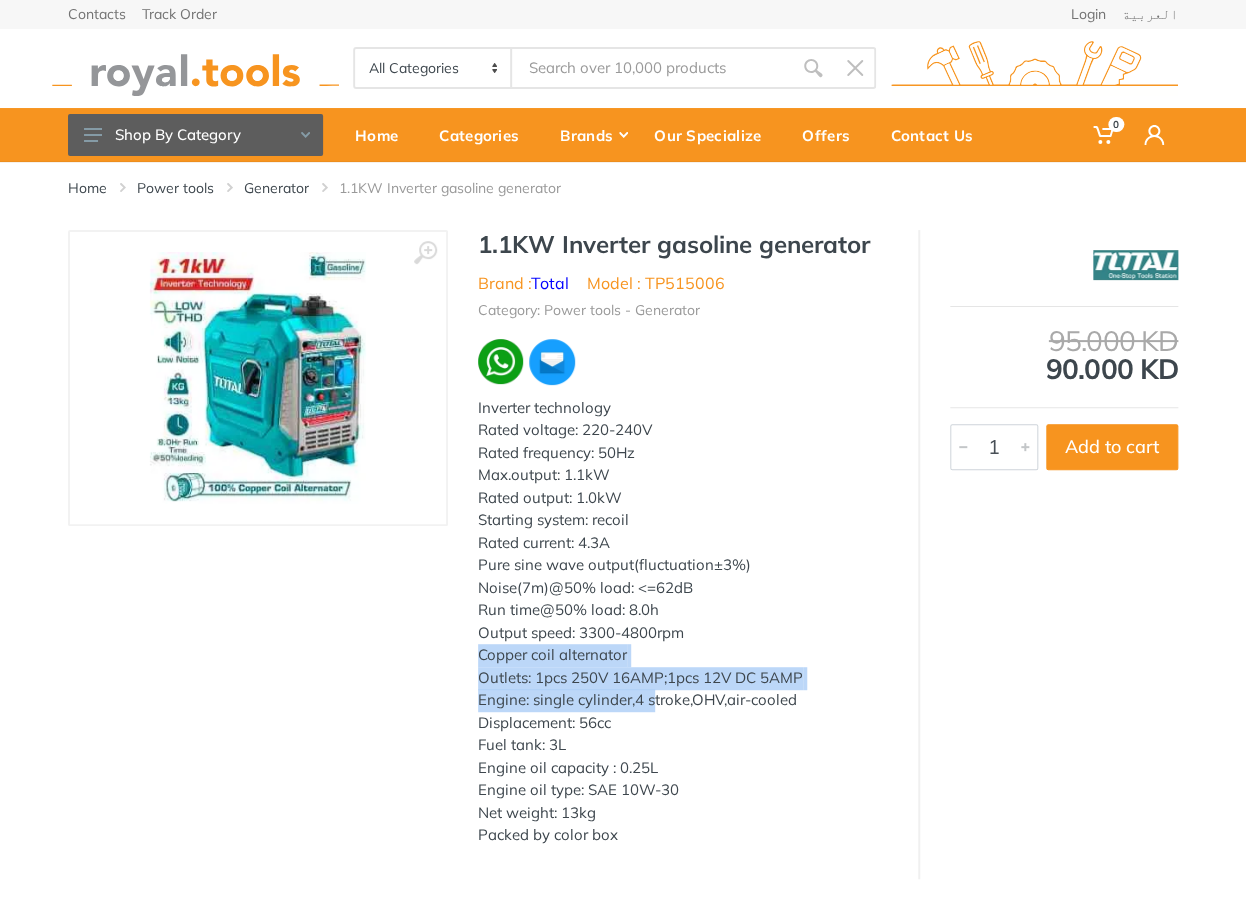 drag, startPoint x: 656, startPoint y: 707, endPoint x: 604, endPoint y: 642, distance: 83.240616 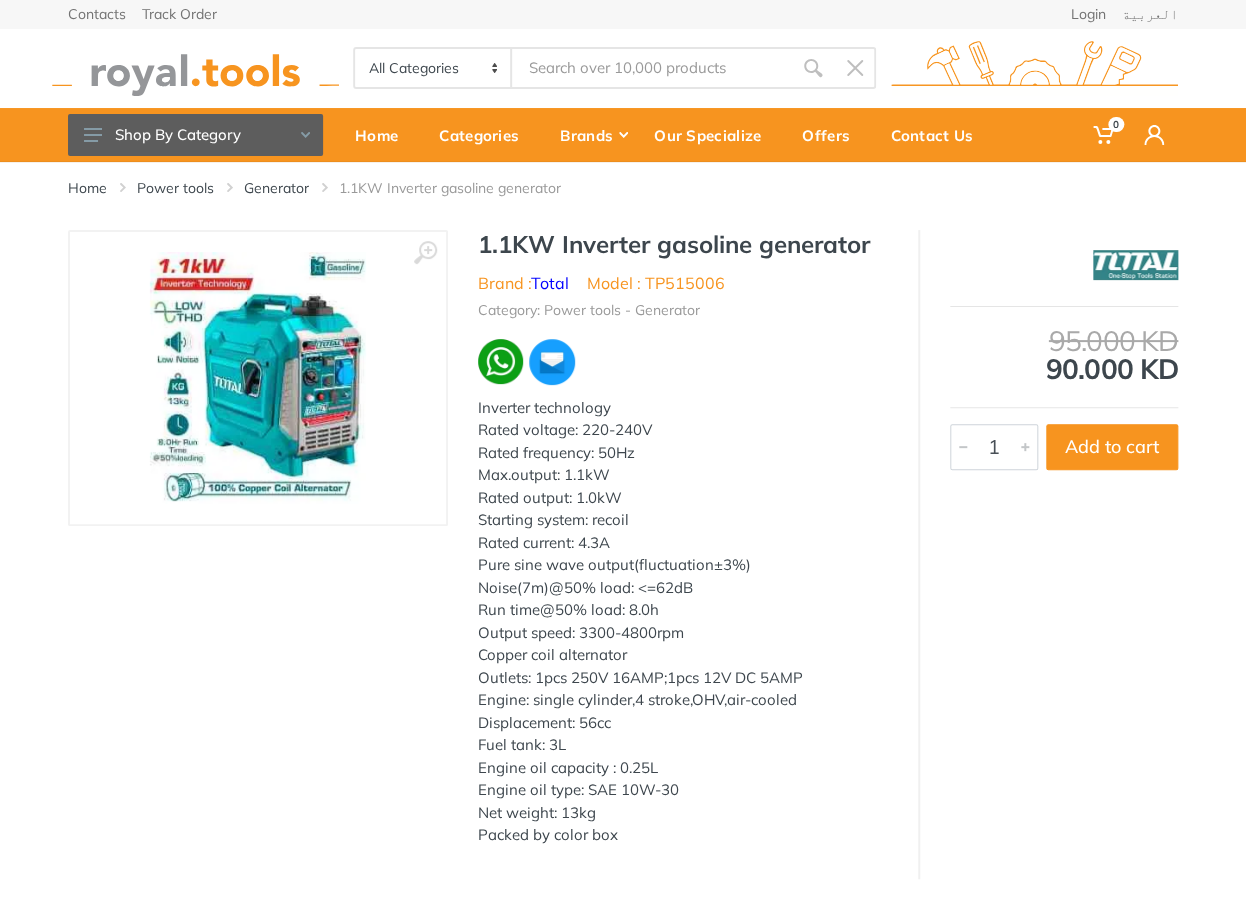 drag, startPoint x: 592, startPoint y: 627, endPoint x: 553, endPoint y: 531, distance: 103.6195 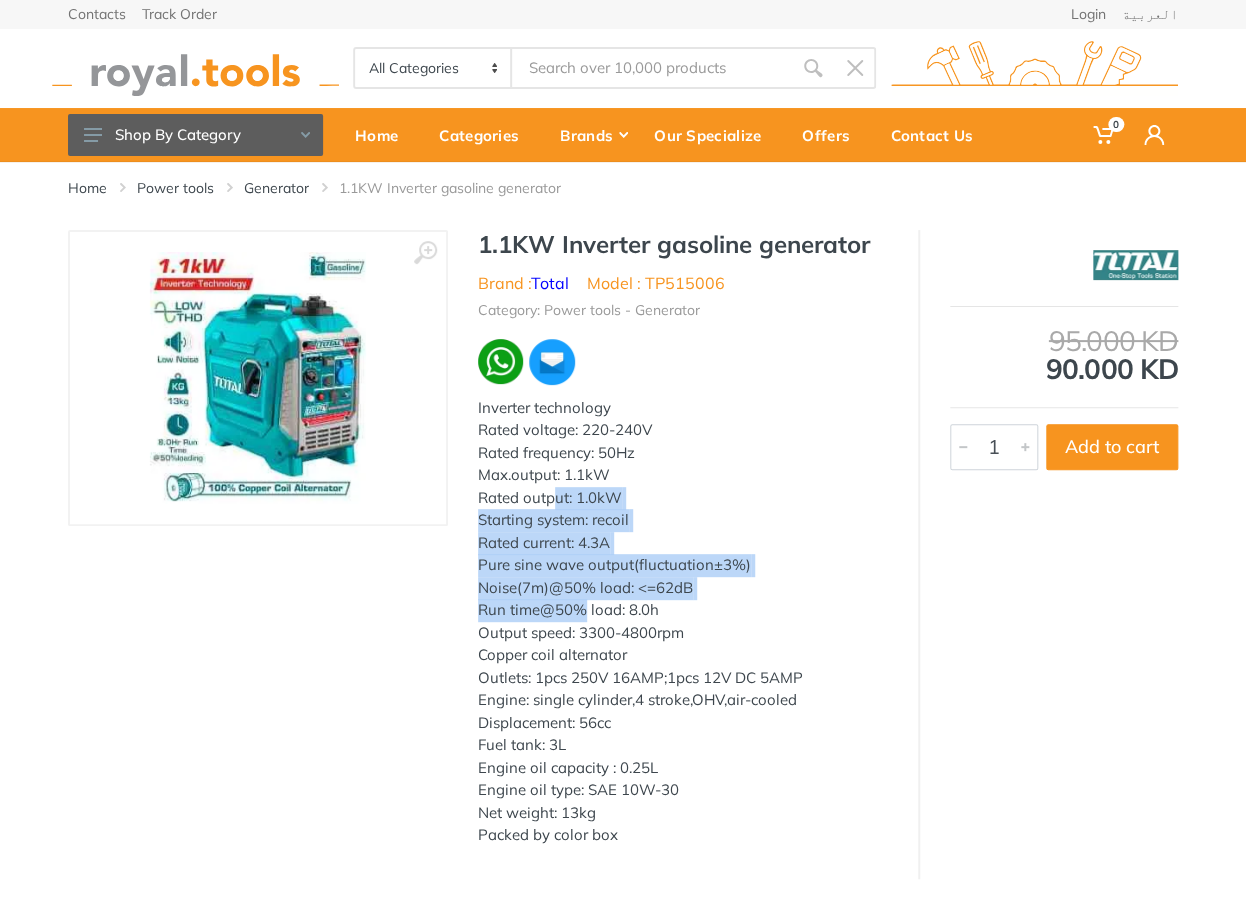 drag, startPoint x: 553, startPoint y: 531, endPoint x: 592, endPoint y: 643, distance: 118.595955 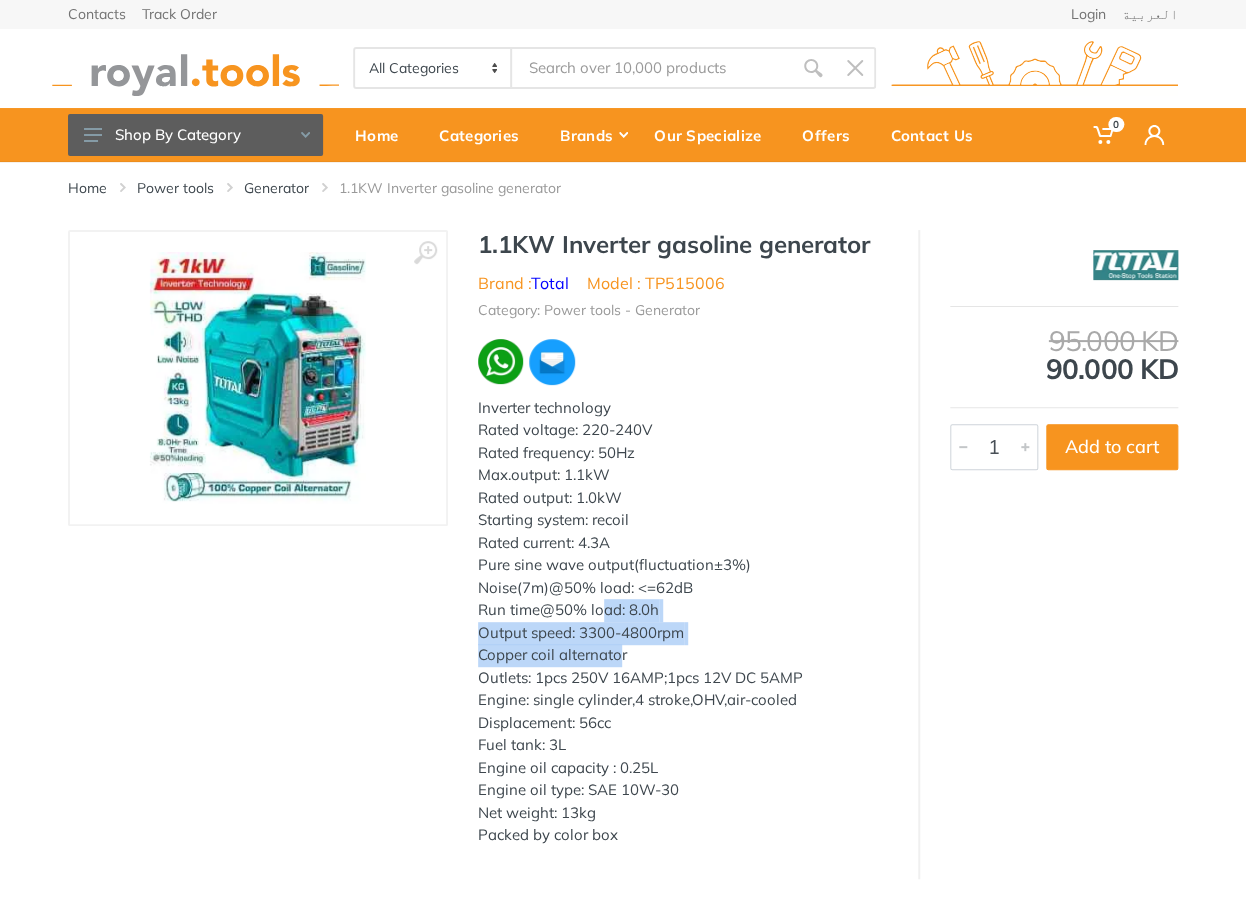 drag, startPoint x: 621, startPoint y: 692, endPoint x: 531, endPoint y: 559, distance: 160.58954 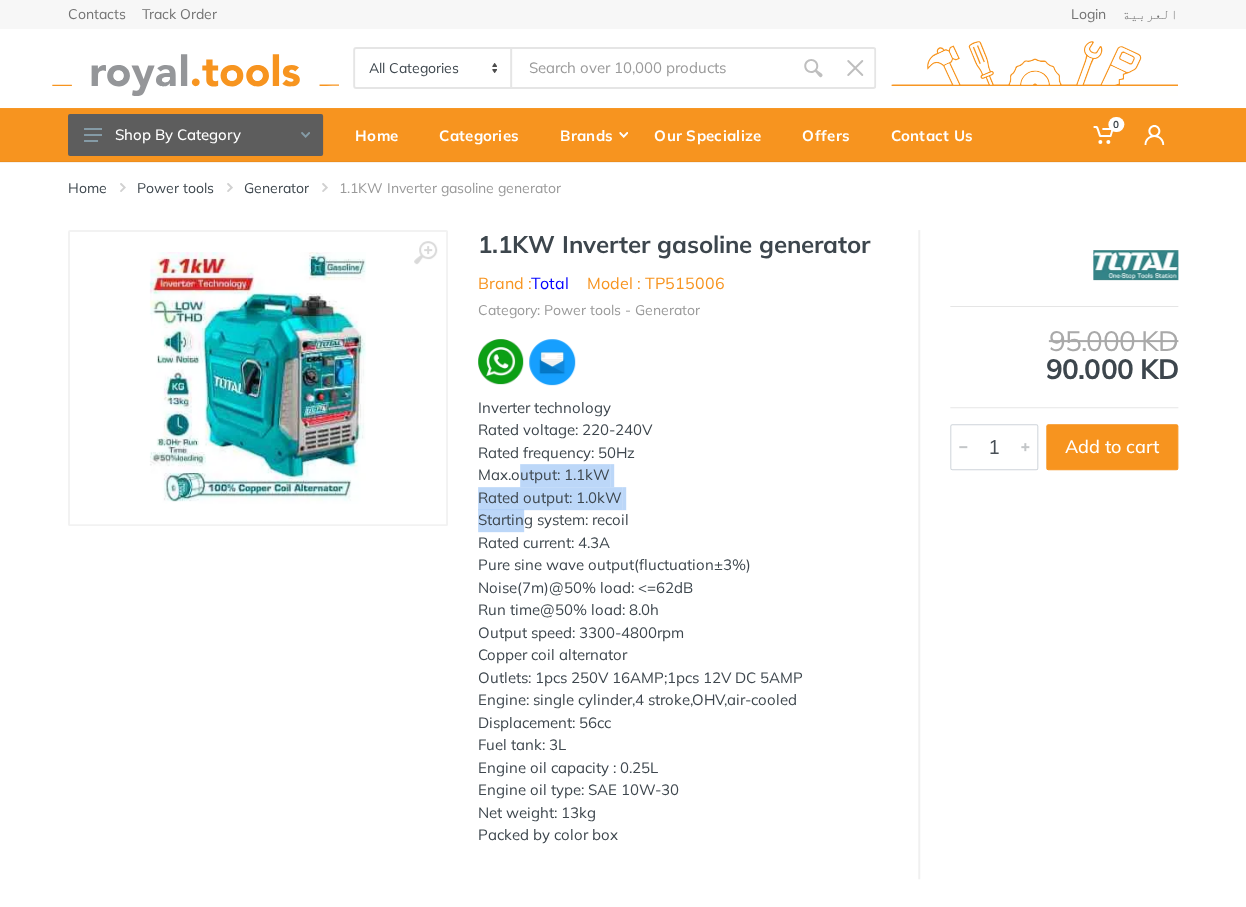 drag, startPoint x: 522, startPoint y: 539, endPoint x: 520, endPoint y: 475, distance: 64.03124 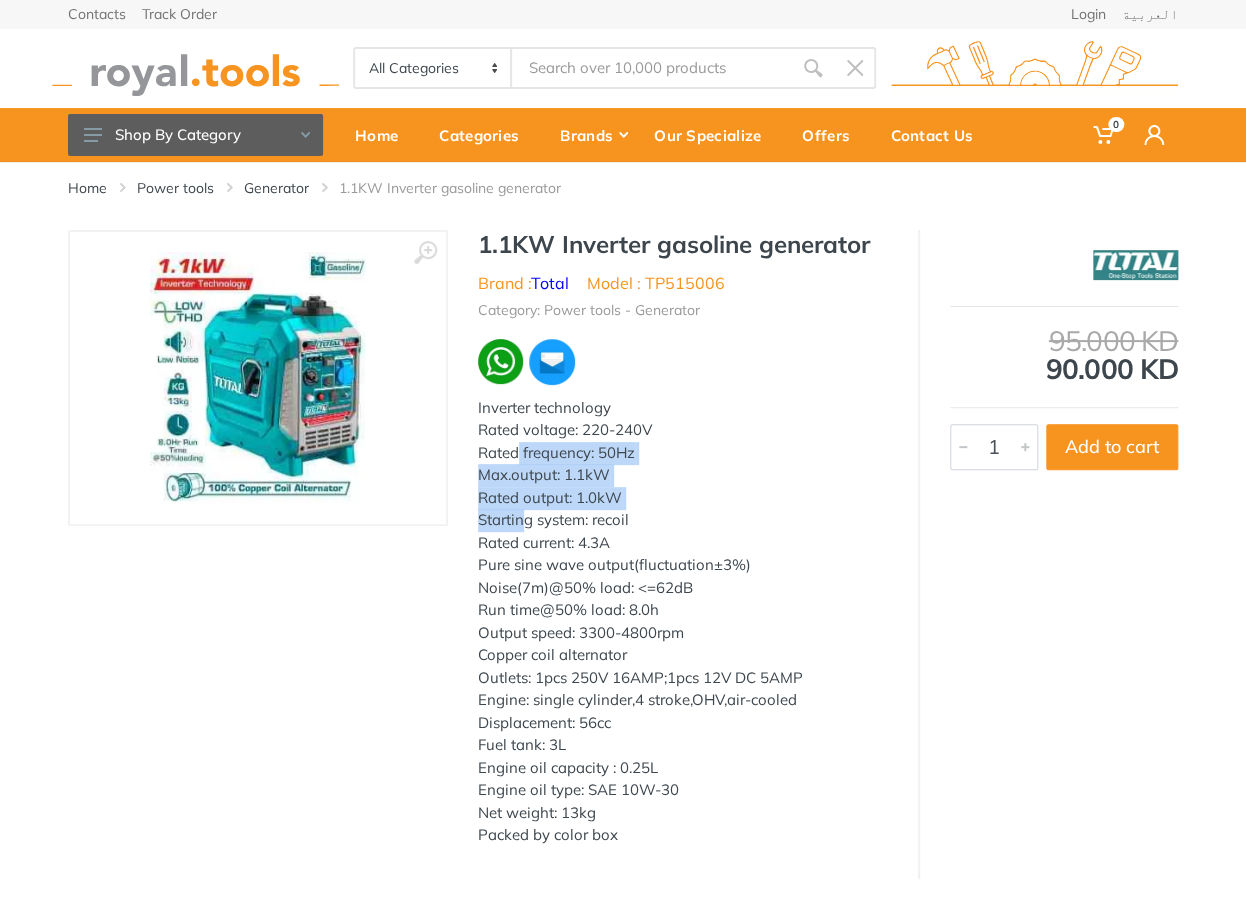 click on "Inverter technology Rated voltage: 220-240V  Rated frequency: 50Hz Max.output: 1.1kW Rated output: 1.0kW Starting system: recoil Rated current: 4.3A Pure sine wave output(fluctuation±3%) Noise(7m)@50% load: <=62dB Run time@50% load: 8.0h Output speed: 3300-4800rpm Copper coil alternator Outlets: 1pcs  250V 16AMP;1pcs 12V DC 5AMP Engine: single cylinder,4 stroke,OHV,air-cooled Displacement: 56cc Fuel tank: 3L Engine oil capacity : 0.25L Engine oil type: SAE 10W-30 Net weight: 13kg Packed by color box" at bounding box center (683, 622) 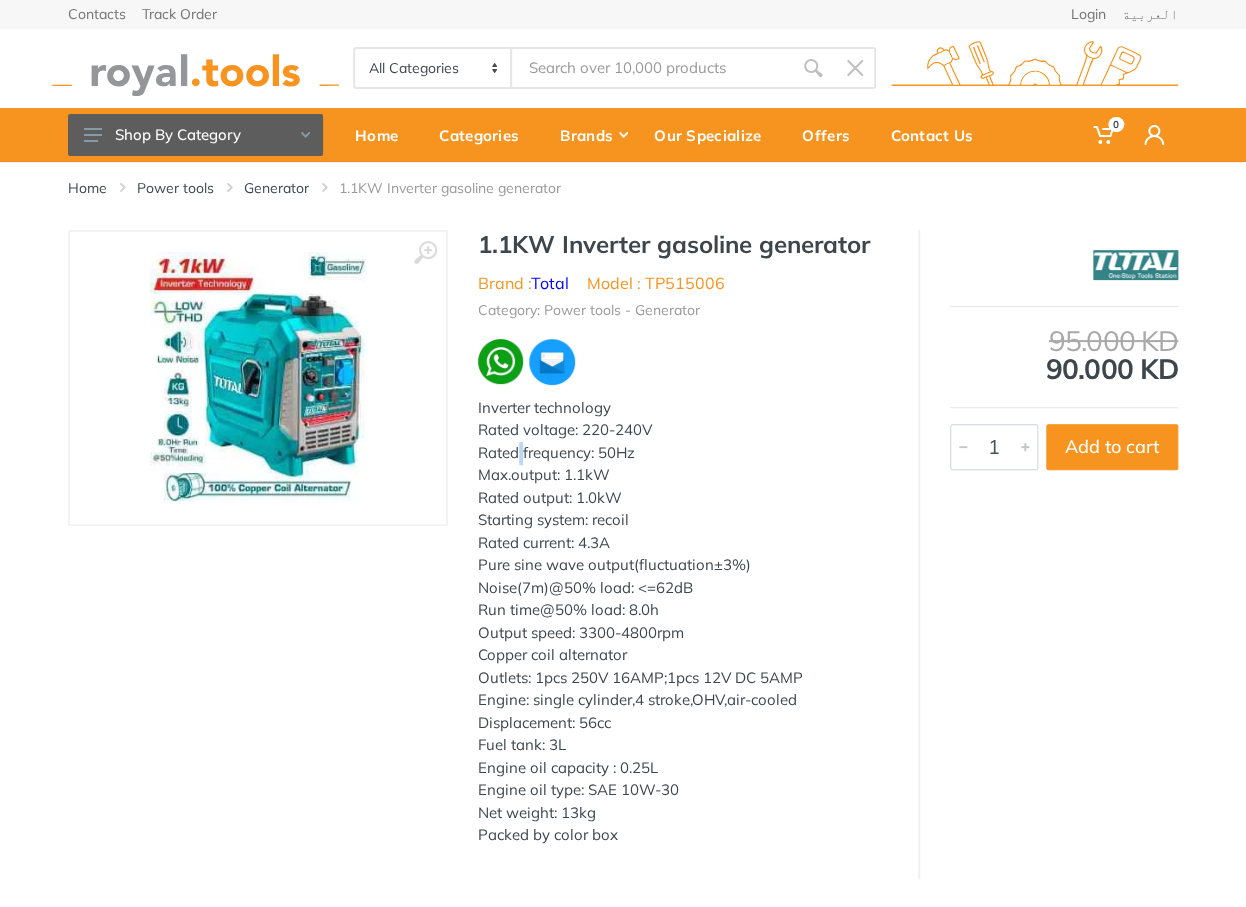 click on "Inverter technology Rated voltage: 220-240V  Rated frequency: 50Hz Max.output: 1.1kW Rated output: 1.0kW Starting system: recoil Rated current: 4.3A Pure sine wave output(fluctuation±3%) Noise(7m)@50% load: <=62dB Run time@50% load: 8.0h Output speed: 3300-4800rpm Copper coil alternator Outlets: 1pcs  250V 16AMP;1pcs 12V DC 5AMP Engine: single cylinder,4 stroke,OHV,air-cooled Displacement: 56cc Fuel tank: 3L Engine oil capacity : 0.25L Engine oil type: SAE 10W-30 Net weight: 13kg Packed by color box" at bounding box center (683, 622) 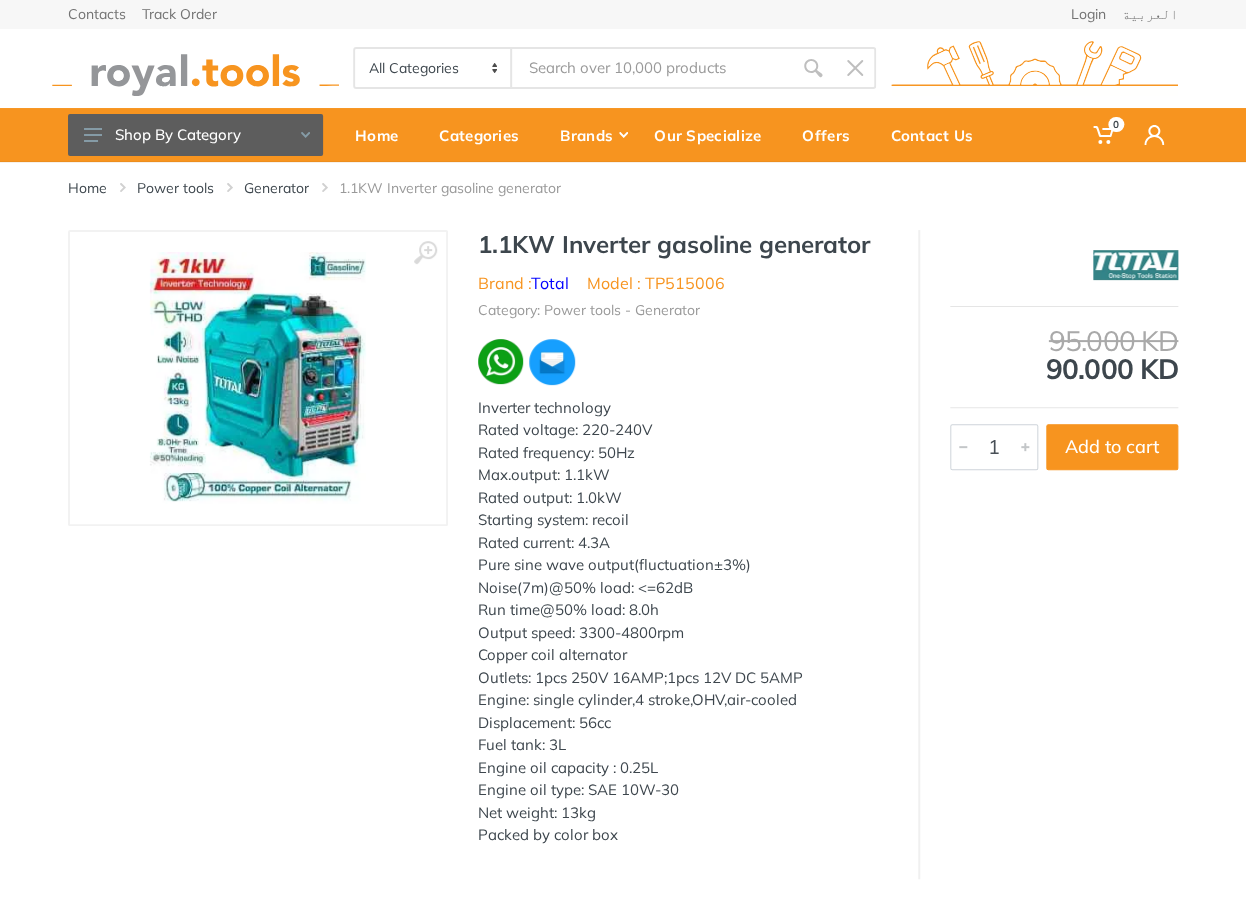 click on "Inverter technology Rated voltage: 220-240V  Rated frequency: 50Hz Max.output: 1.1kW Rated output: 1.0kW Starting system: recoil Rated current: 4.3A Pure sine wave output(fluctuation±3%) Noise(7m)@50% load: <=62dB Run time@50% load: 8.0h Output speed: 3300-4800rpm Copper coil alternator Outlets: 1pcs  250V 16AMP;1pcs 12V DC 5AMP Engine: single cylinder,4 stroke,OHV,air-cooled Displacement: 56cc Fuel tank: 3L Engine oil capacity : 0.25L Engine oil type: SAE 10W-30 Net weight: 13kg Packed by color box" at bounding box center [683, 622] 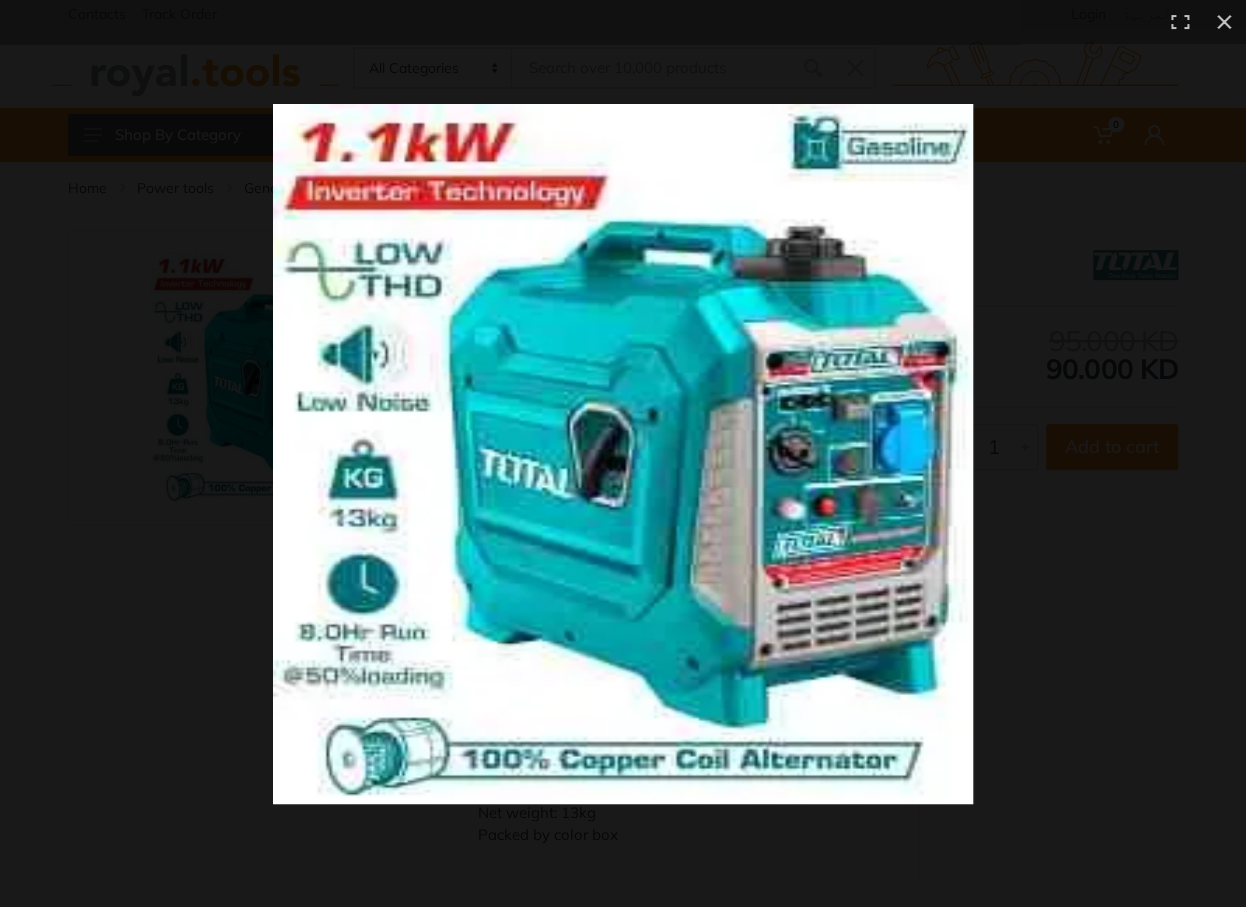 click at bounding box center [805, 491] 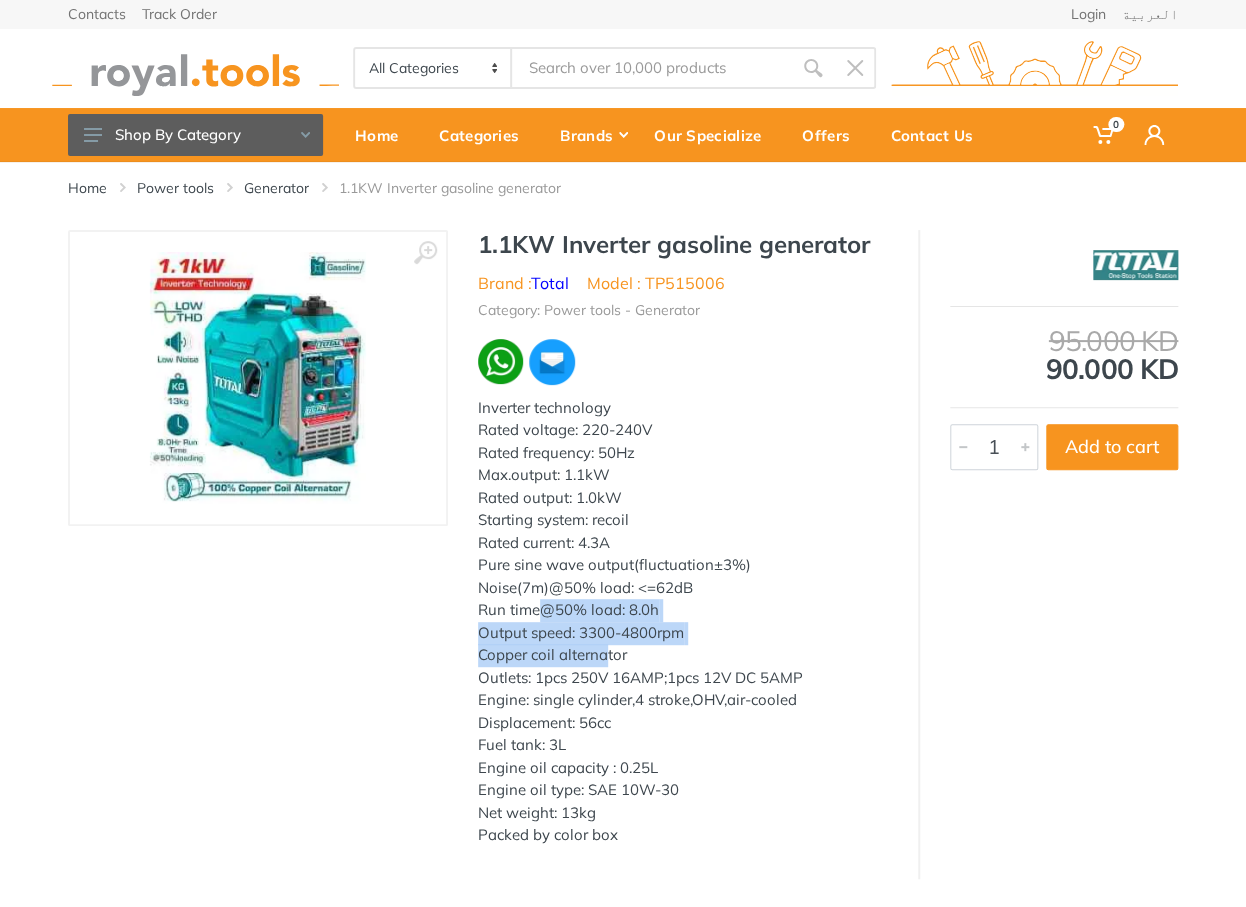 drag, startPoint x: 544, startPoint y: 647, endPoint x: 636, endPoint y: 781, distance: 162.5423 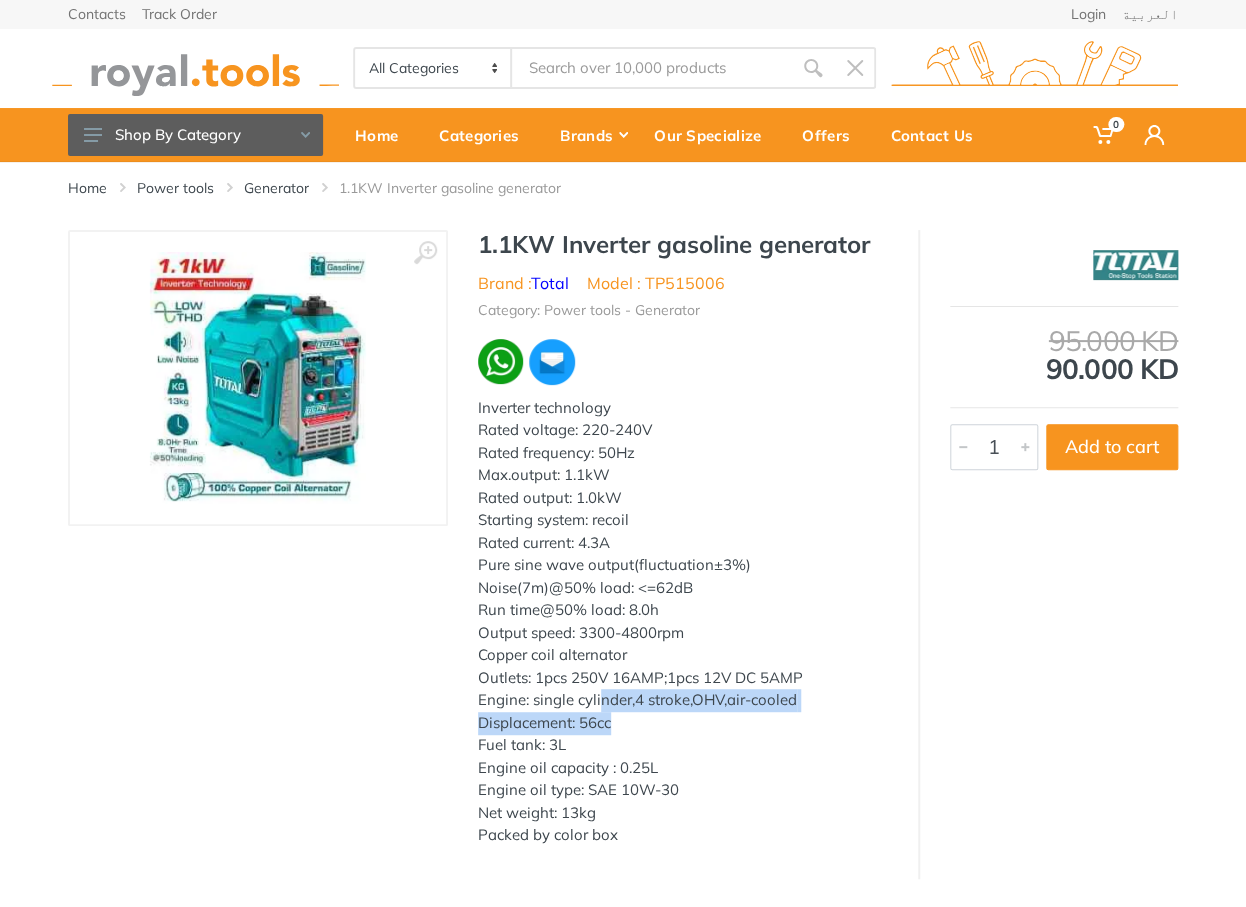 drag, startPoint x: 616, startPoint y: 755, endPoint x: 590, endPoint y: 703, distance: 58.137768 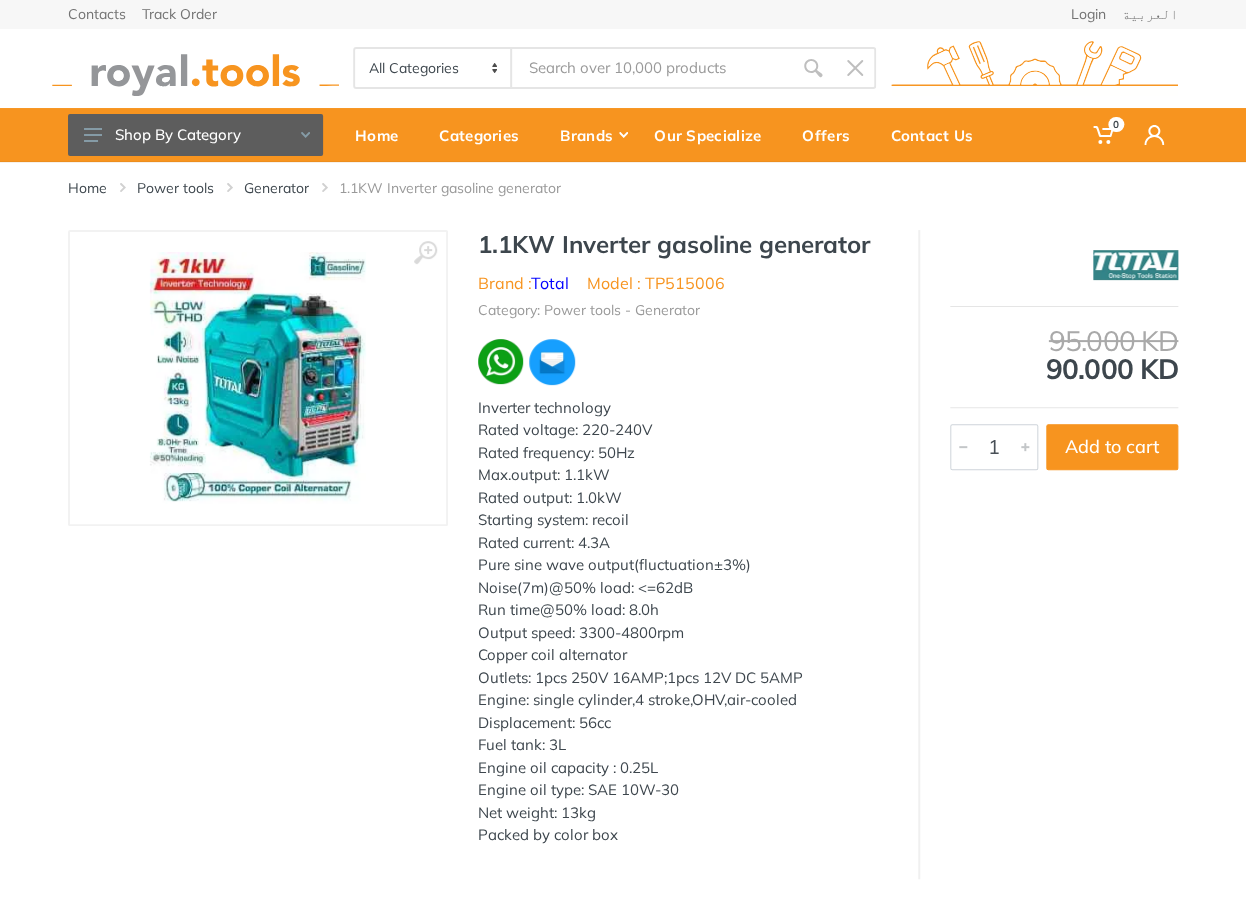 click on "Inverter technology Rated voltage: 220-240V  Rated frequency: 50Hz Max.output: 1.1kW Rated output: 1.0kW Starting system: recoil Rated current: 4.3A Pure sine wave output(fluctuation±3%) Noise(7m)@50% load: <=62dB Run time@50% load: 8.0h Output speed: 3300-4800rpm Copper coil alternator Outlets: 1pcs  250V 16AMP;1pcs 12V DC 5AMP Engine: single cylinder,4 stroke,OHV,air-cooled Displacement: 56cc Fuel tank: 3L Engine oil capacity : 0.25L Engine oil type: SAE 10W-30 Net weight: 13kg Packed by color box" at bounding box center (683, 622) 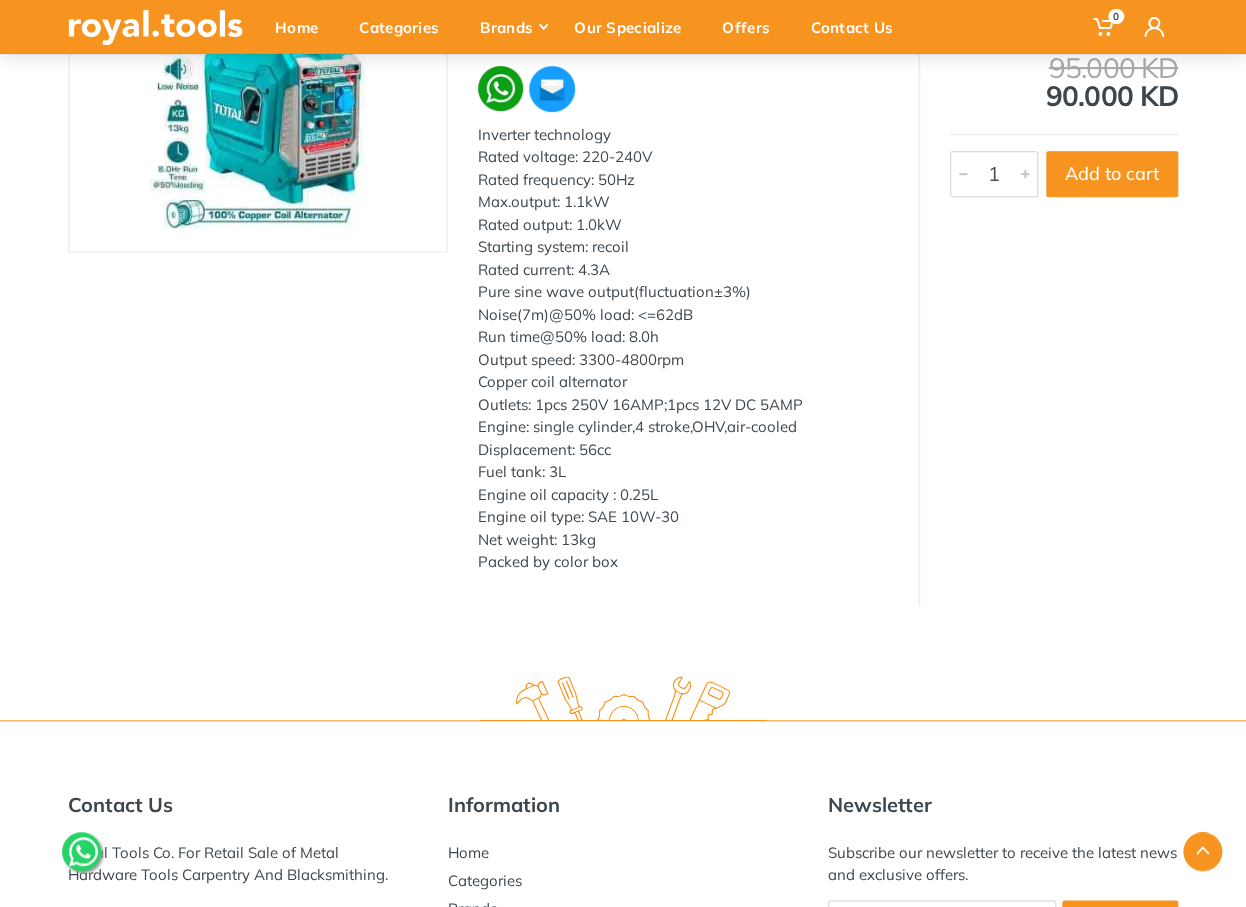 scroll, scrollTop: 0, scrollLeft: 0, axis: both 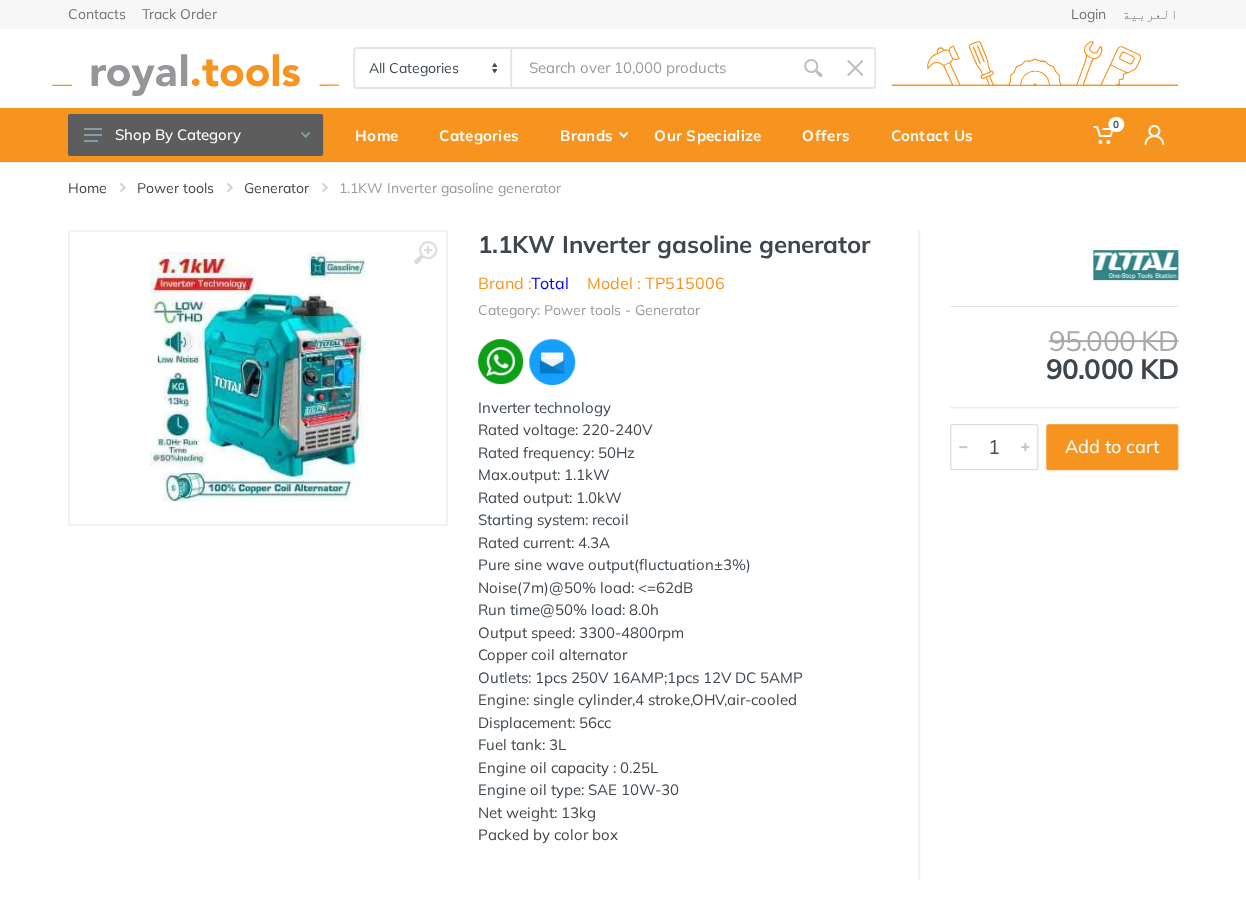 click at bounding box center (258, 378) 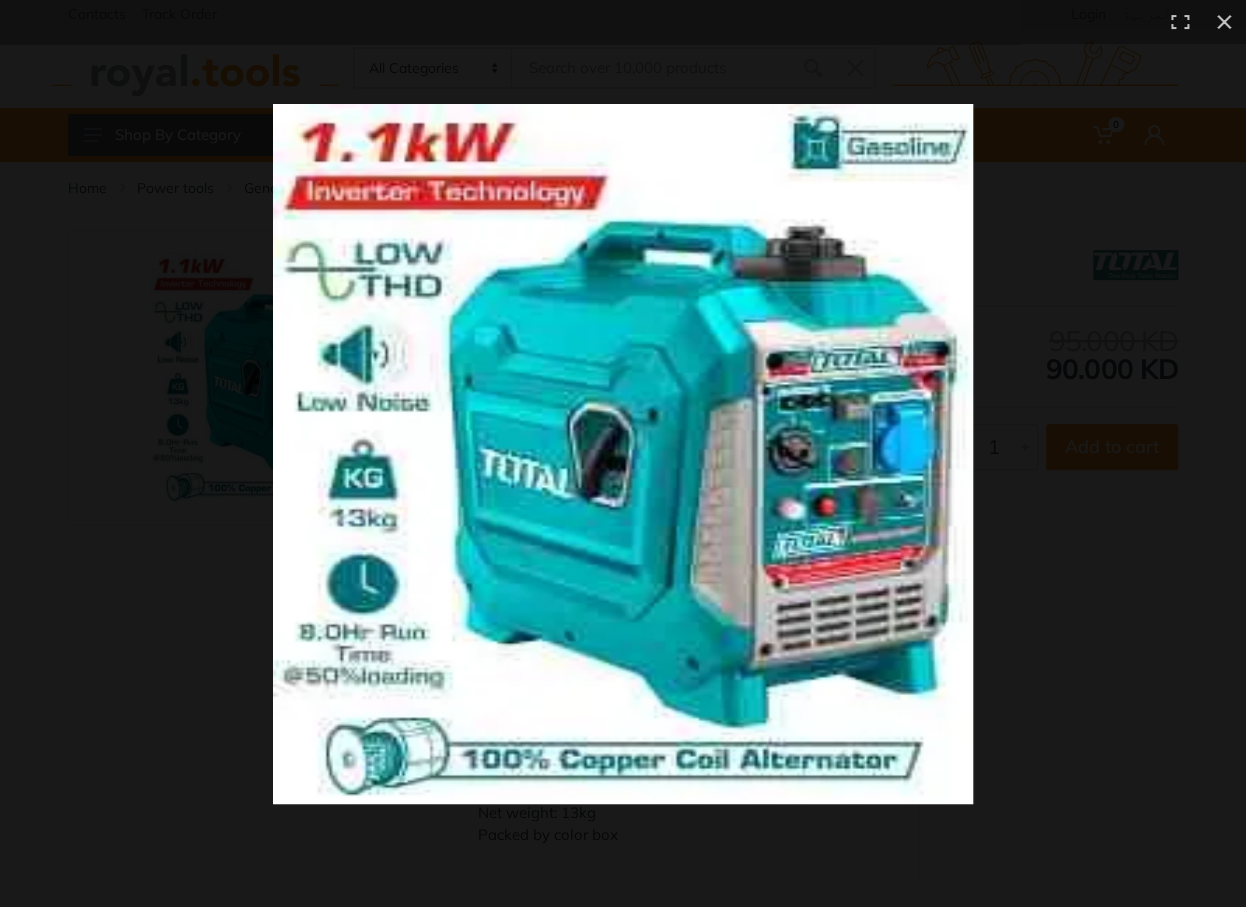 click at bounding box center [805, 491] 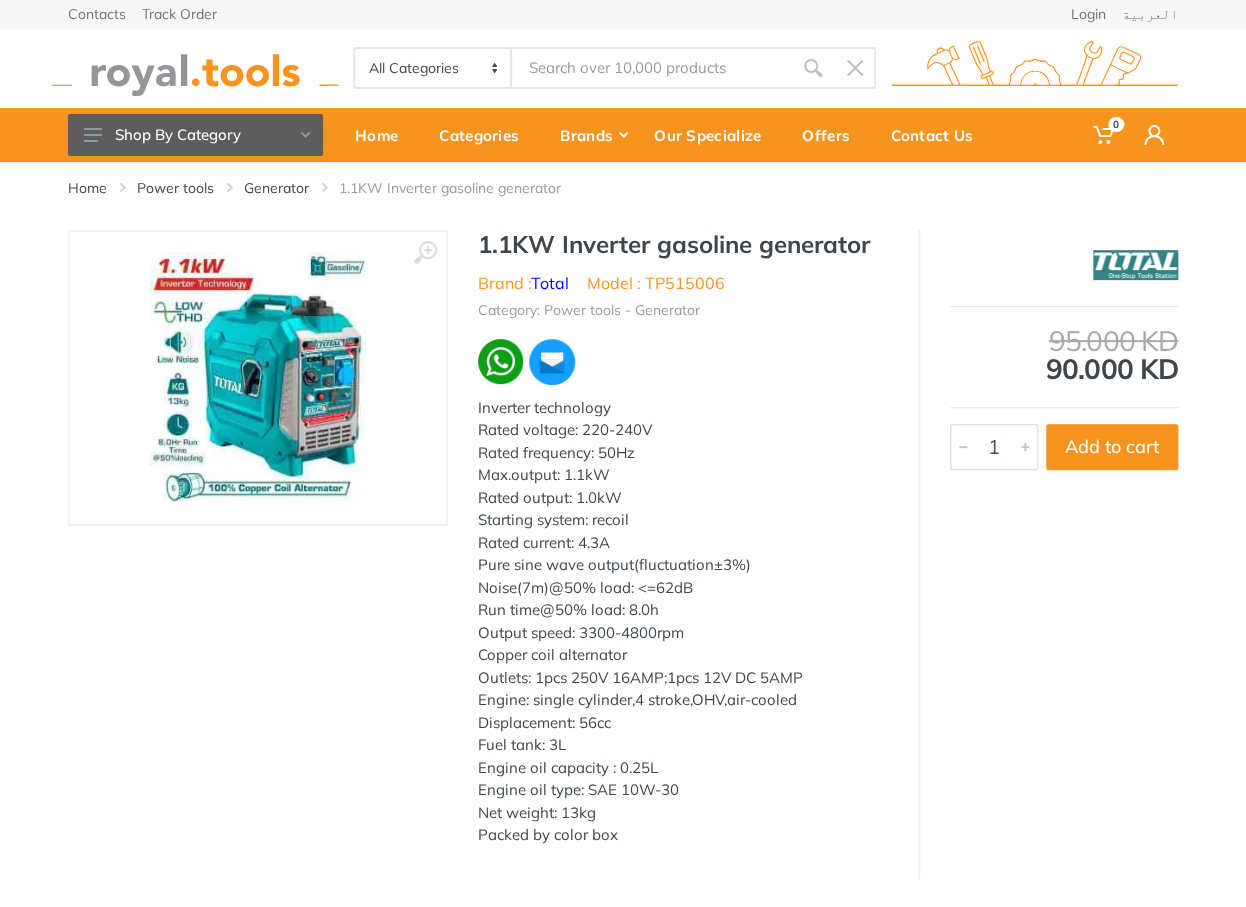 click at bounding box center (258, 378) 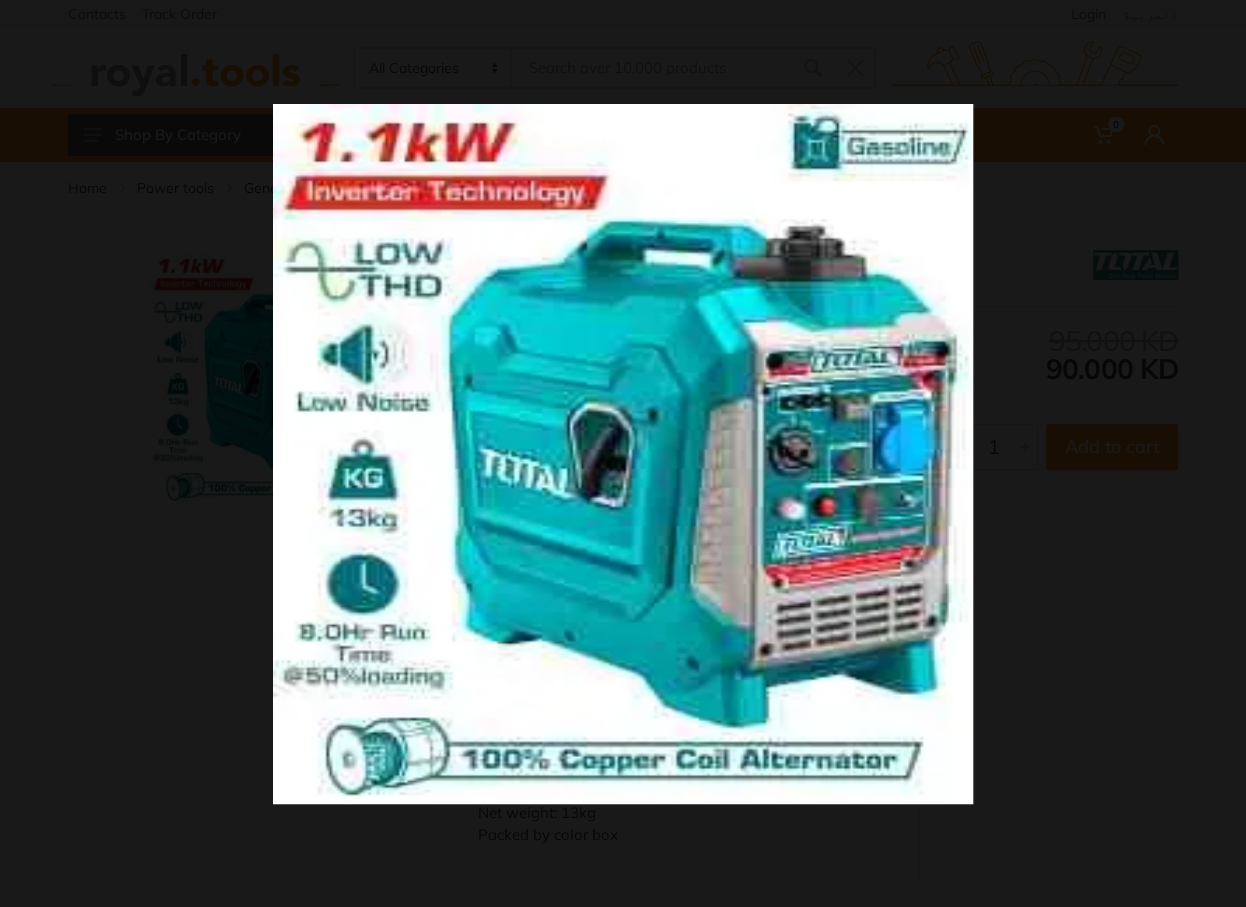 click at bounding box center (805, 491) 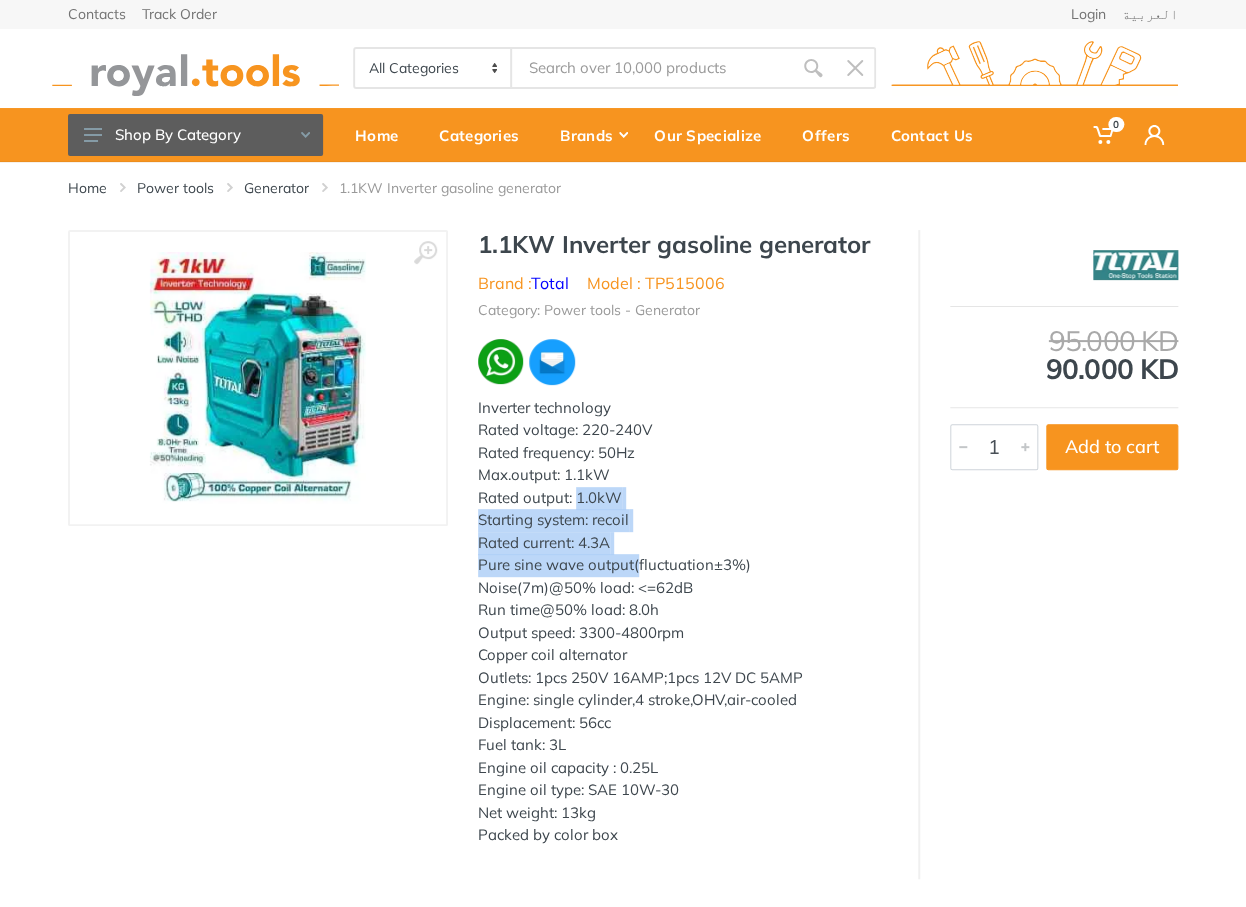 drag, startPoint x: 604, startPoint y: 561, endPoint x: 676, endPoint y: 675, distance: 134.83324 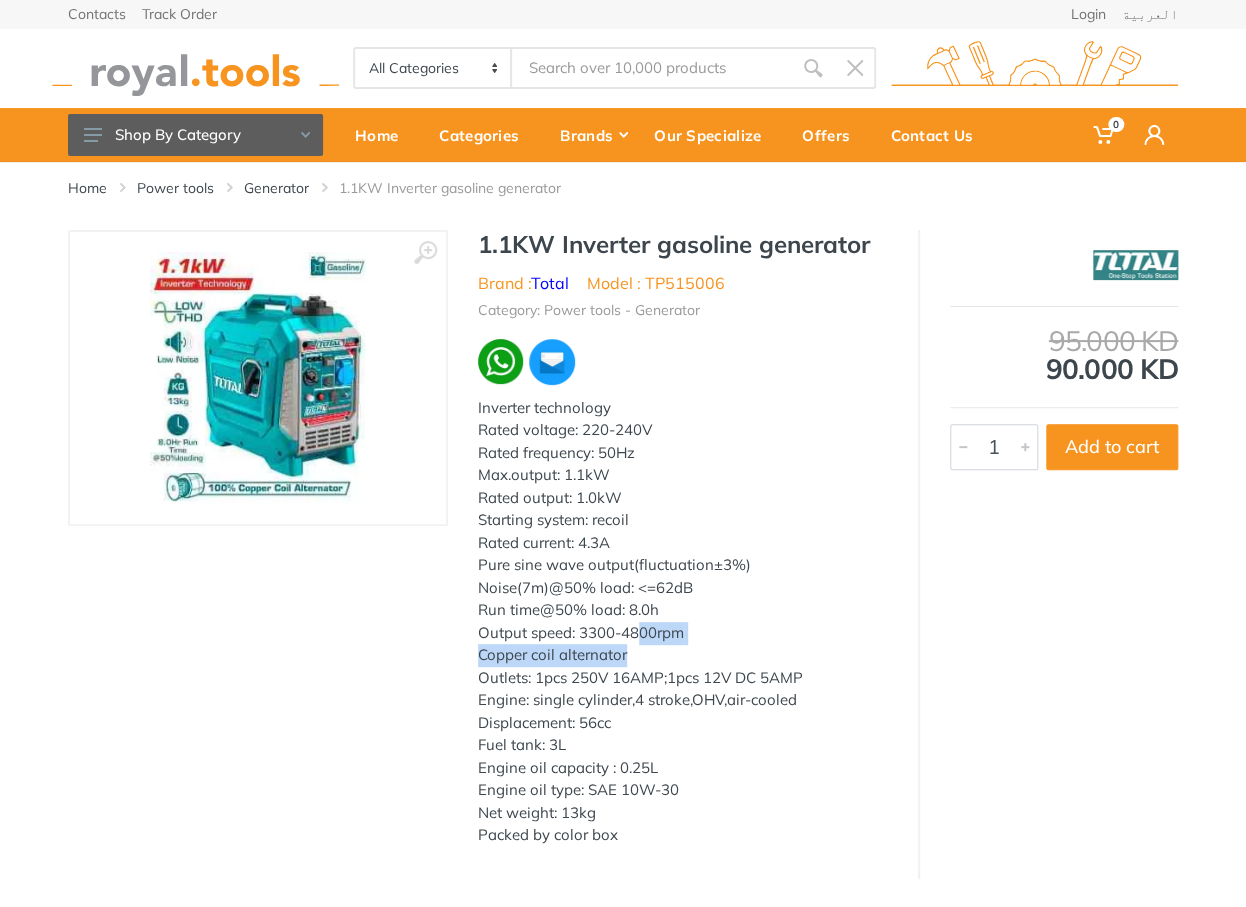 drag, startPoint x: 679, startPoint y: 685, endPoint x: 607, endPoint y: 634, distance: 88.23265 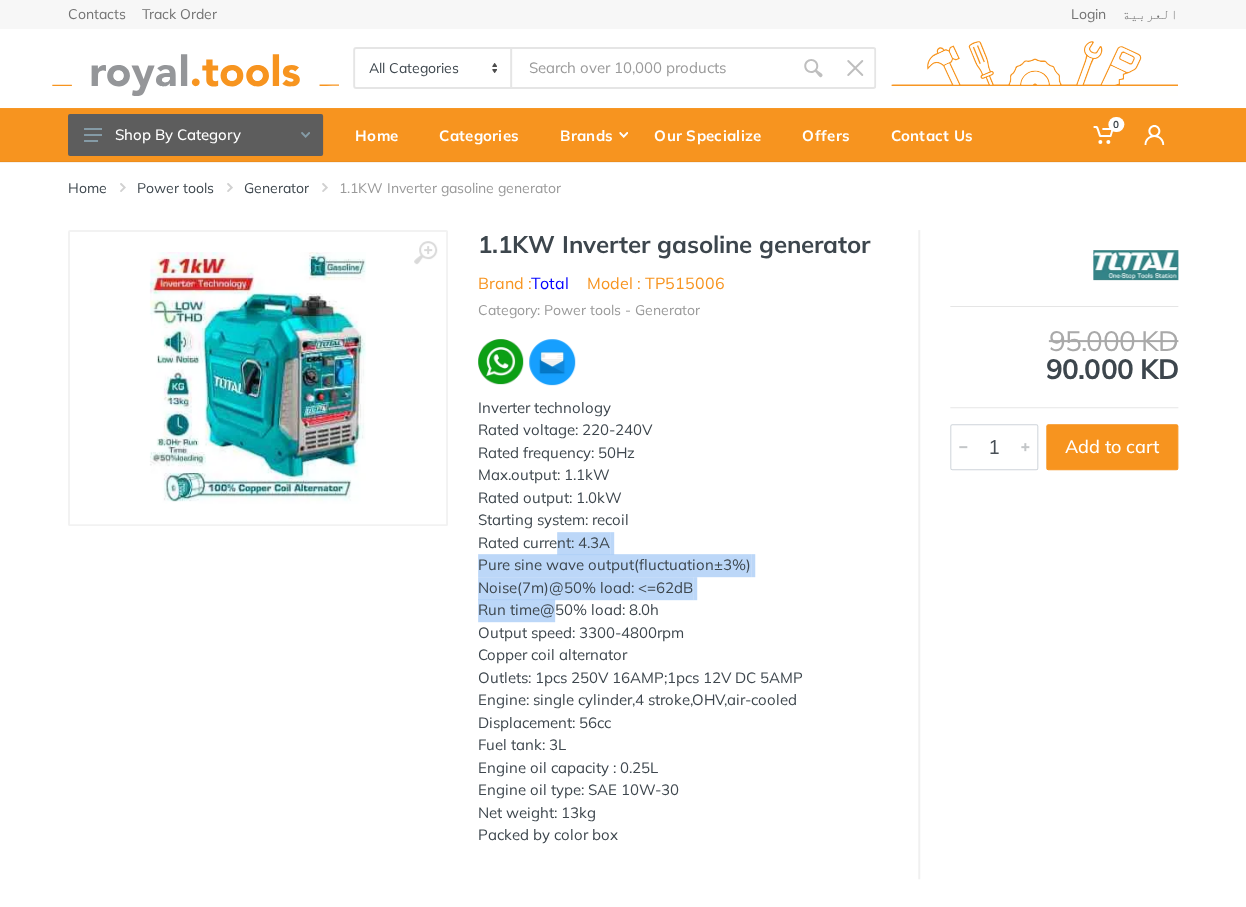 drag, startPoint x: 556, startPoint y: 578, endPoint x: 553, endPoint y: 655, distance: 77.05842 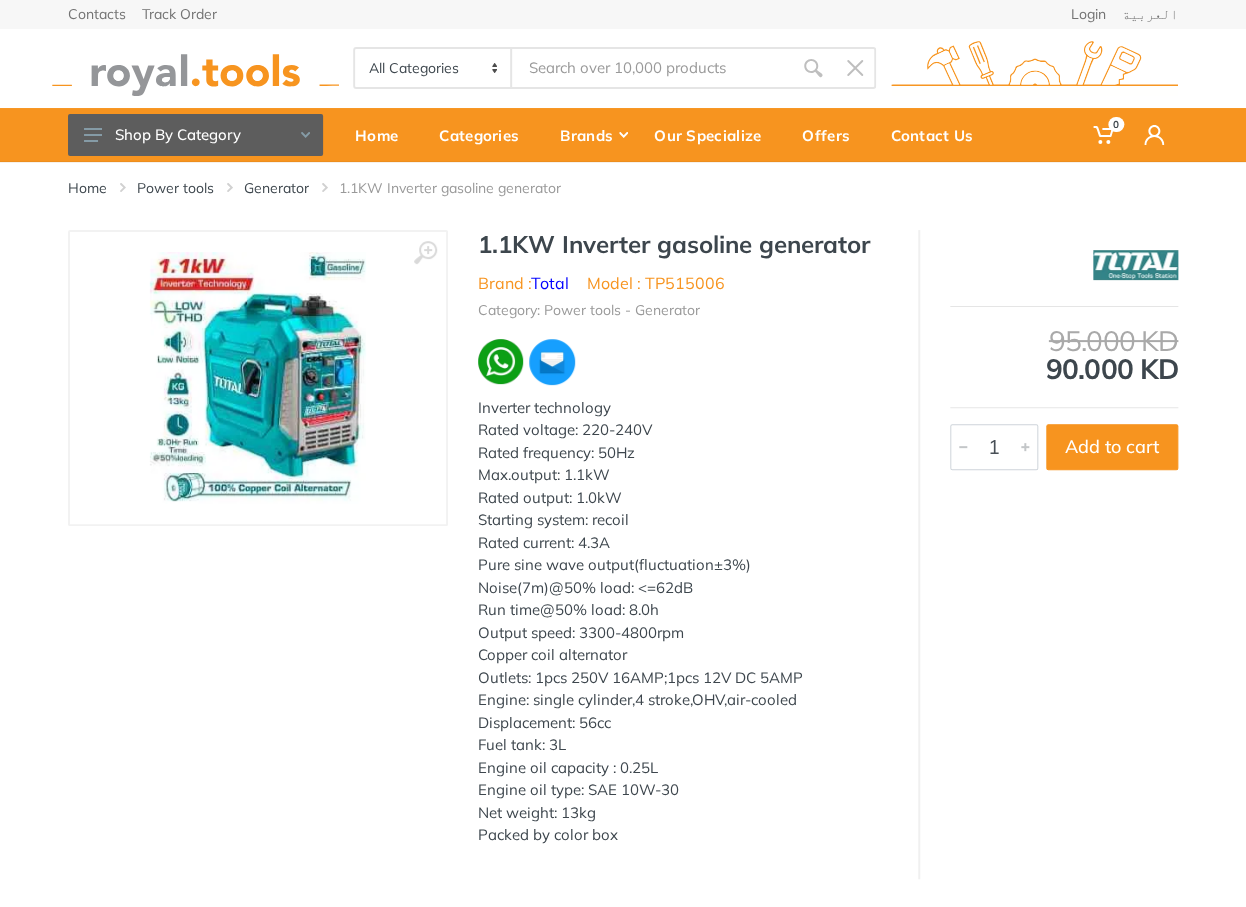 drag, startPoint x: 606, startPoint y: 714, endPoint x: 584, endPoint y: 662, distance: 56.462376 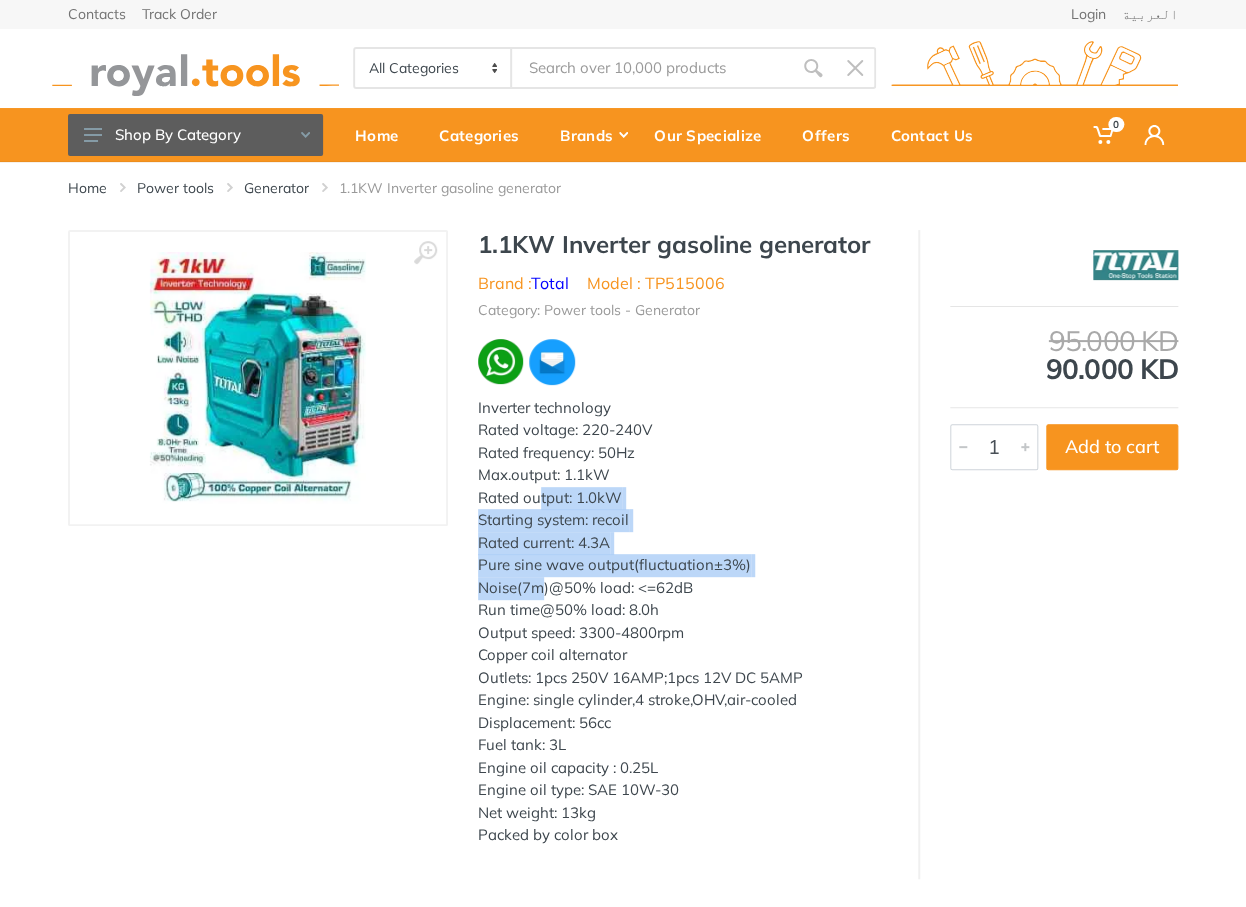 drag, startPoint x: 543, startPoint y: 530, endPoint x: 568, endPoint y: 687, distance: 158.97798 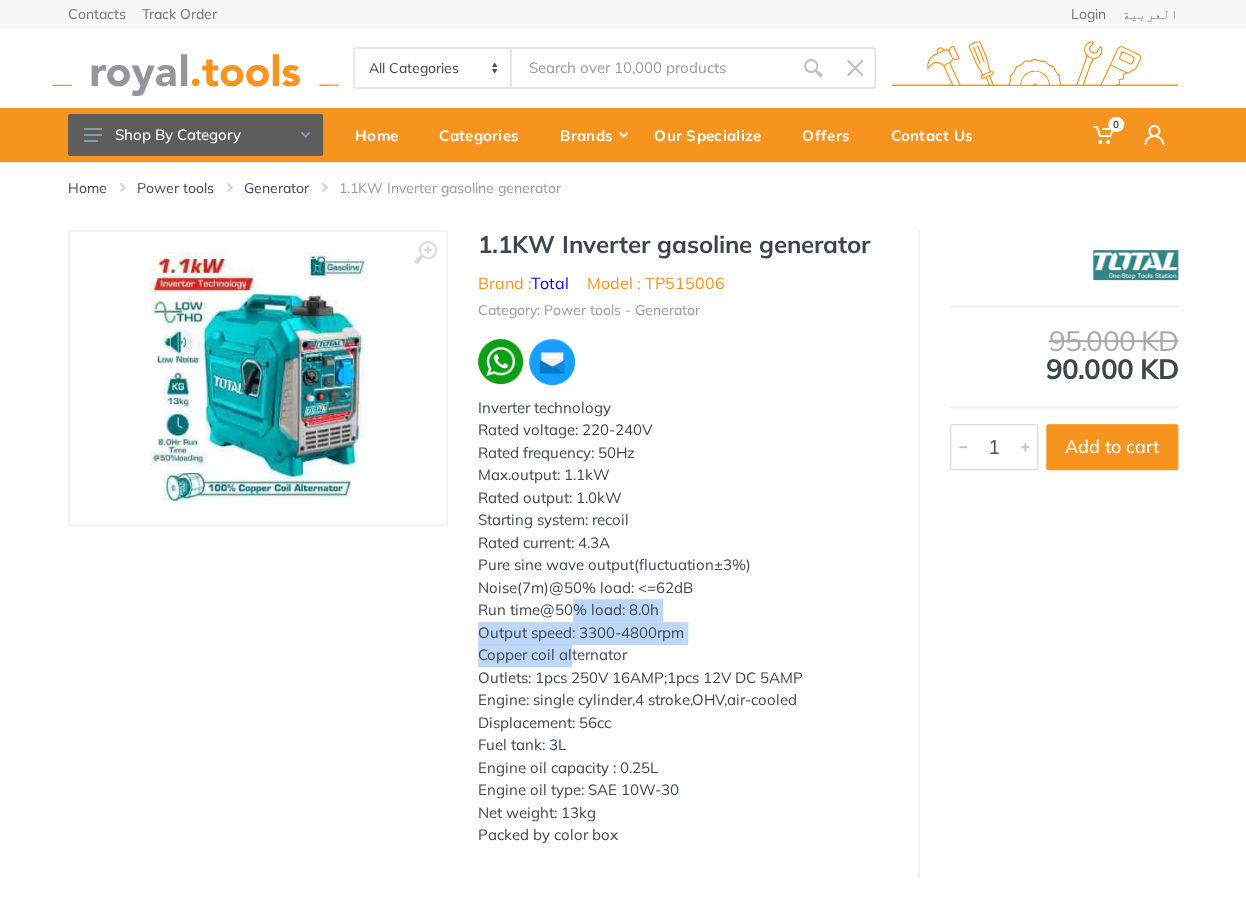 drag, startPoint x: 576, startPoint y: 679, endPoint x: 550, endPoint y: 603, distance: 80.32434 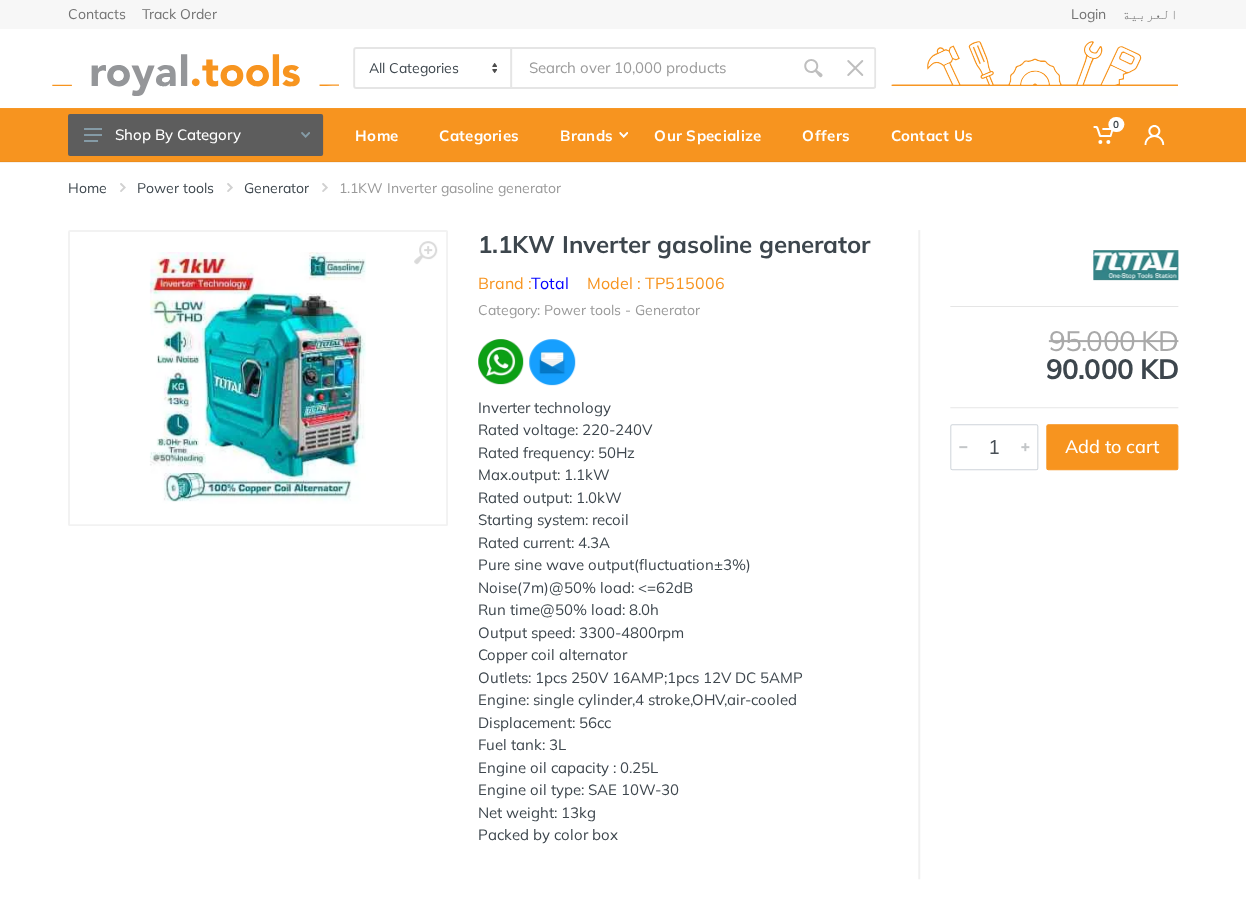 click on "Inverter technology Rated voltage: 220-240V  Rated frequency: 50Hz Max.output: 1.1kW Rated output: 1.0kW Starting system: recoil Rated current: 4.3A Pure sine wave output(fluctuation±3%) Noise(7m)@50% load: <=62dB Run time@50% load: 8.0h Output speed: 3300-4800rpm Copper coil alternator Outlets: 1pcs  250V 16AMP;1pcs 12V DC 5AMP Engine: single cylinder,4 stroke,OHV,air-cooled Displacement: 56cc Fuel tank: 3L Engine oil capacity : 0.25L Engine oil type: SAE 10W-30 Net weight: 13kg Packed by color box" at bounding box center [683, 622] 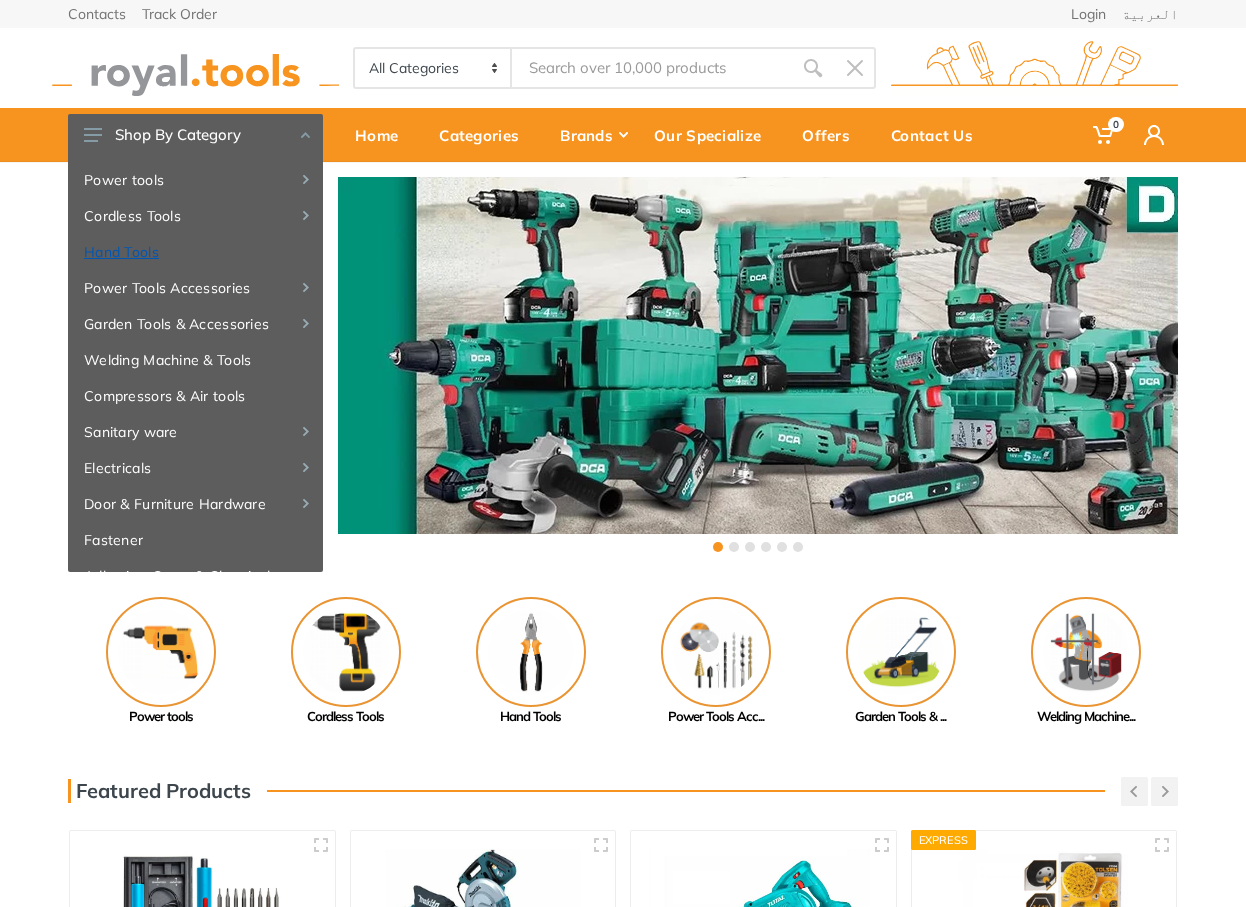 scroll, scrollTop: 0, scrollLeft: 0, axis: both 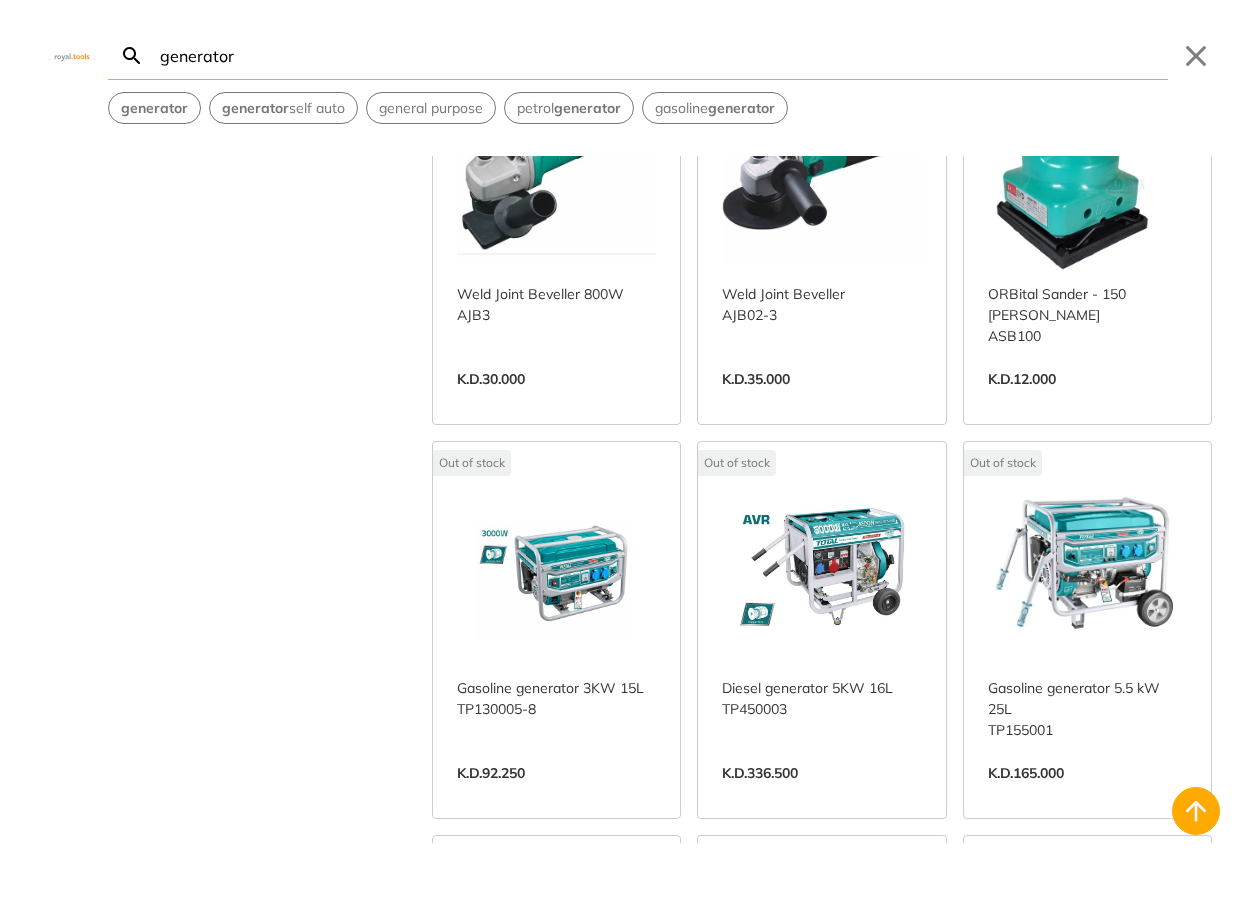 click on "View more →" at bounding box center [556, 794] 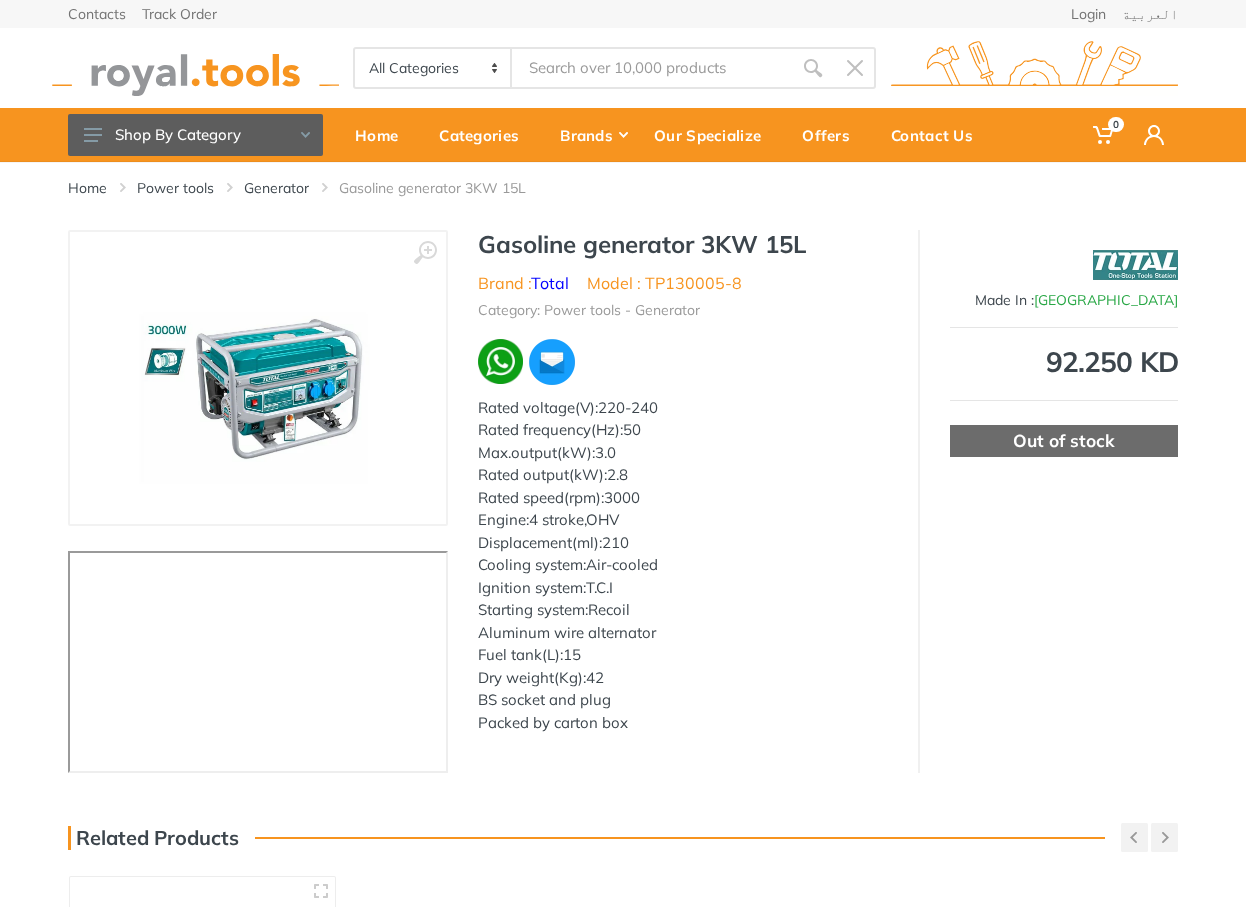 scroll, scrollTop: 0, scrollLeft: 0, axis: both 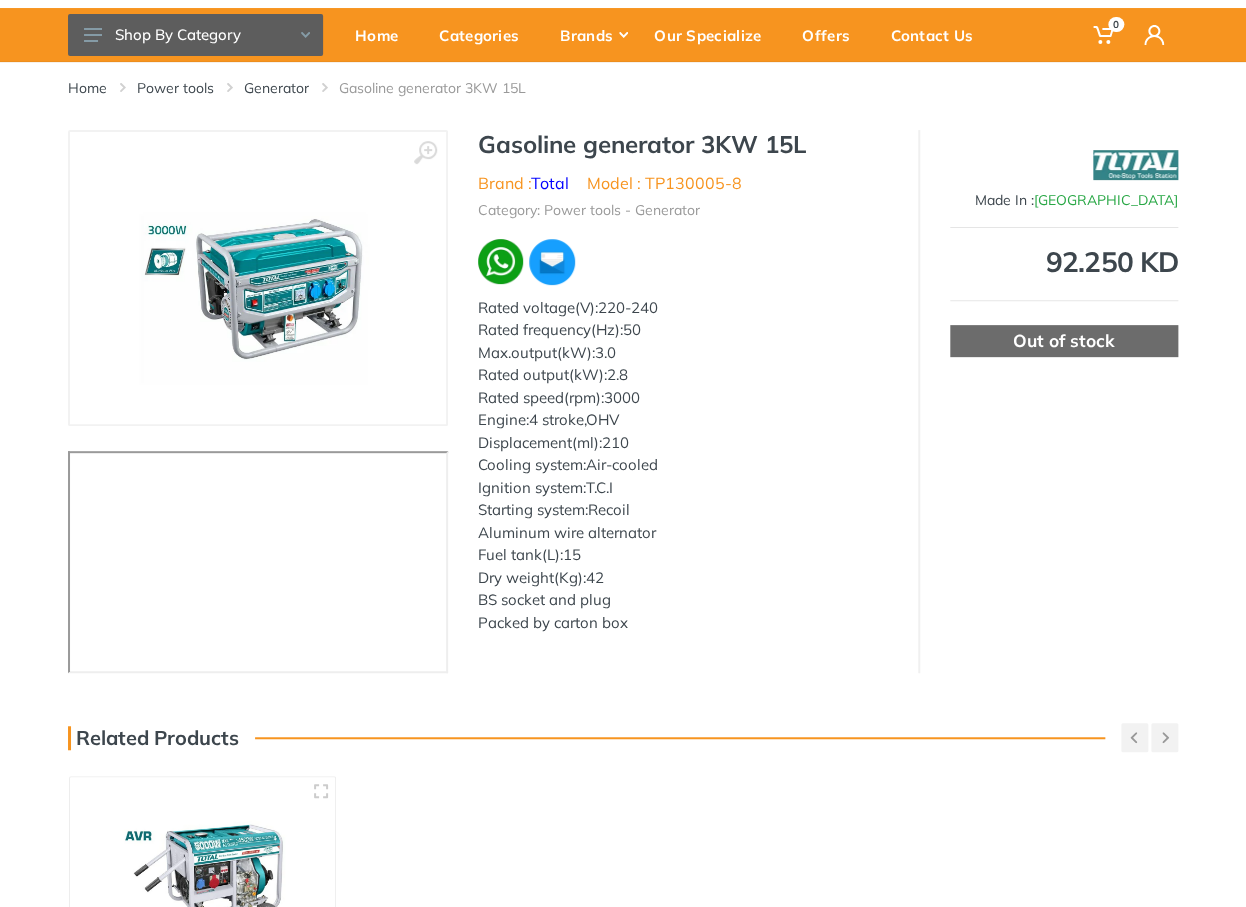 click at bounding box center [257, 278] 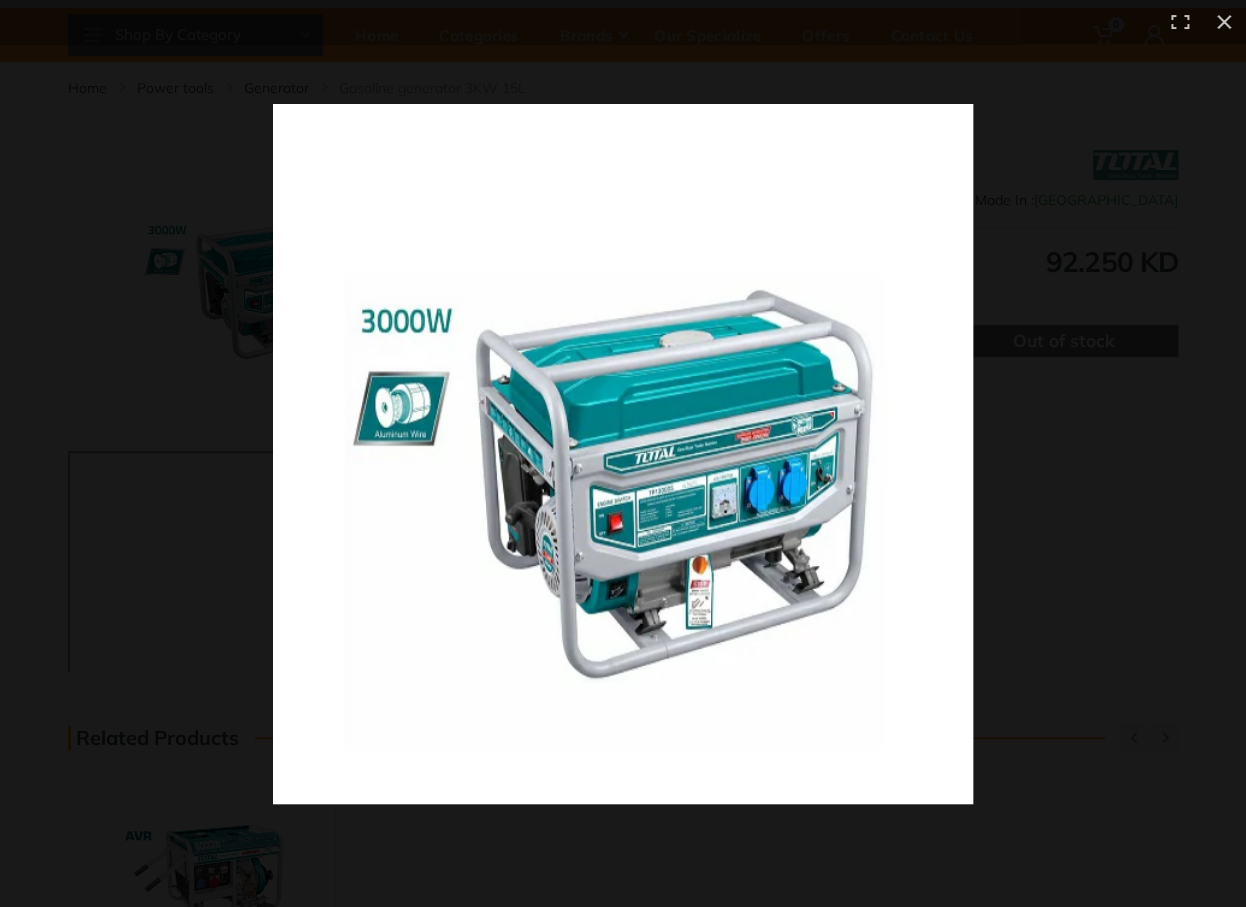 click on "0" at bounding box center (623, 353) 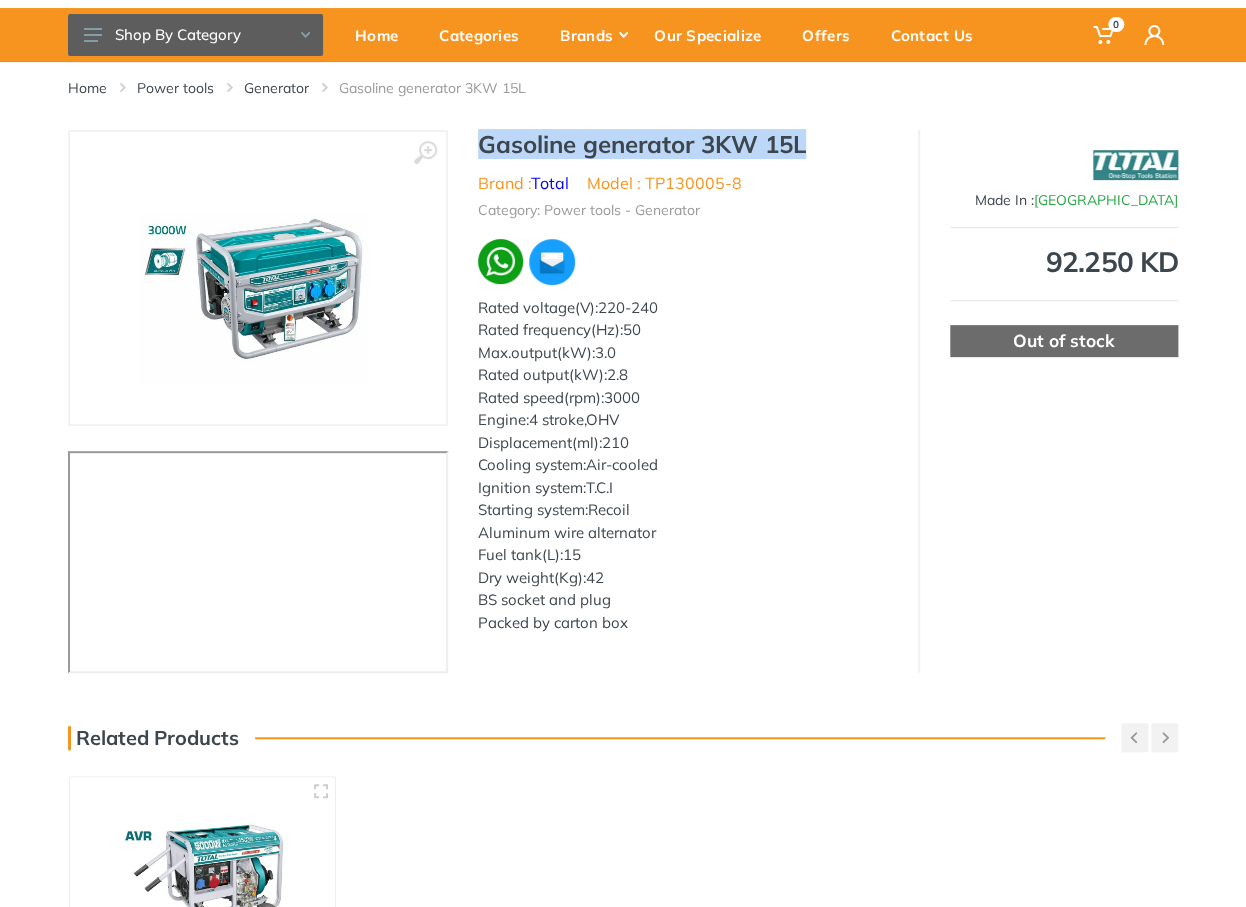 drag, startPoint x: 480, startPoint y: 145, endPoint x: 813, endPoint y: 153, distance: 333.09607 